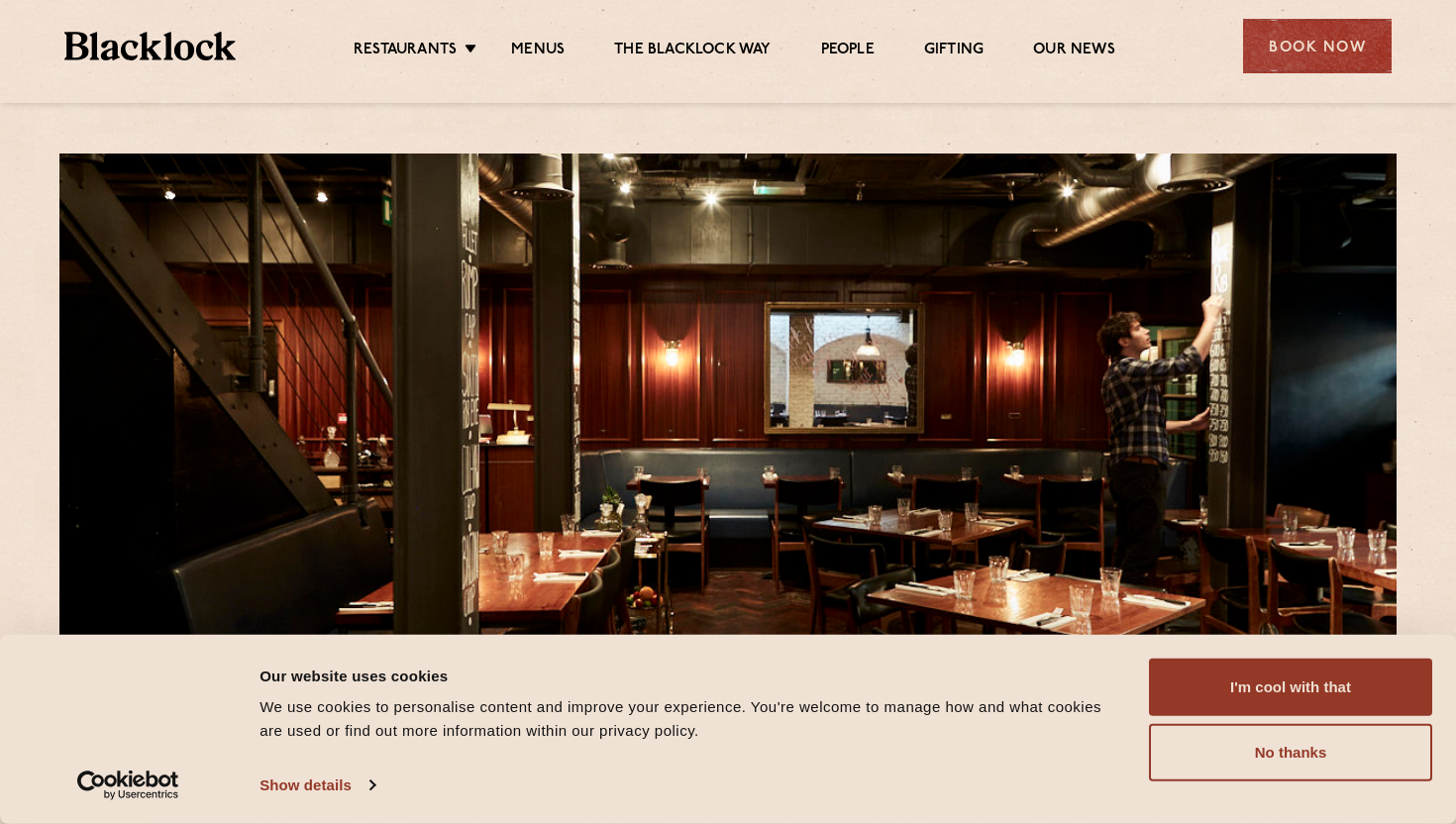 scroll, scrollTop: 0, scrollLeft: 0, axis: both 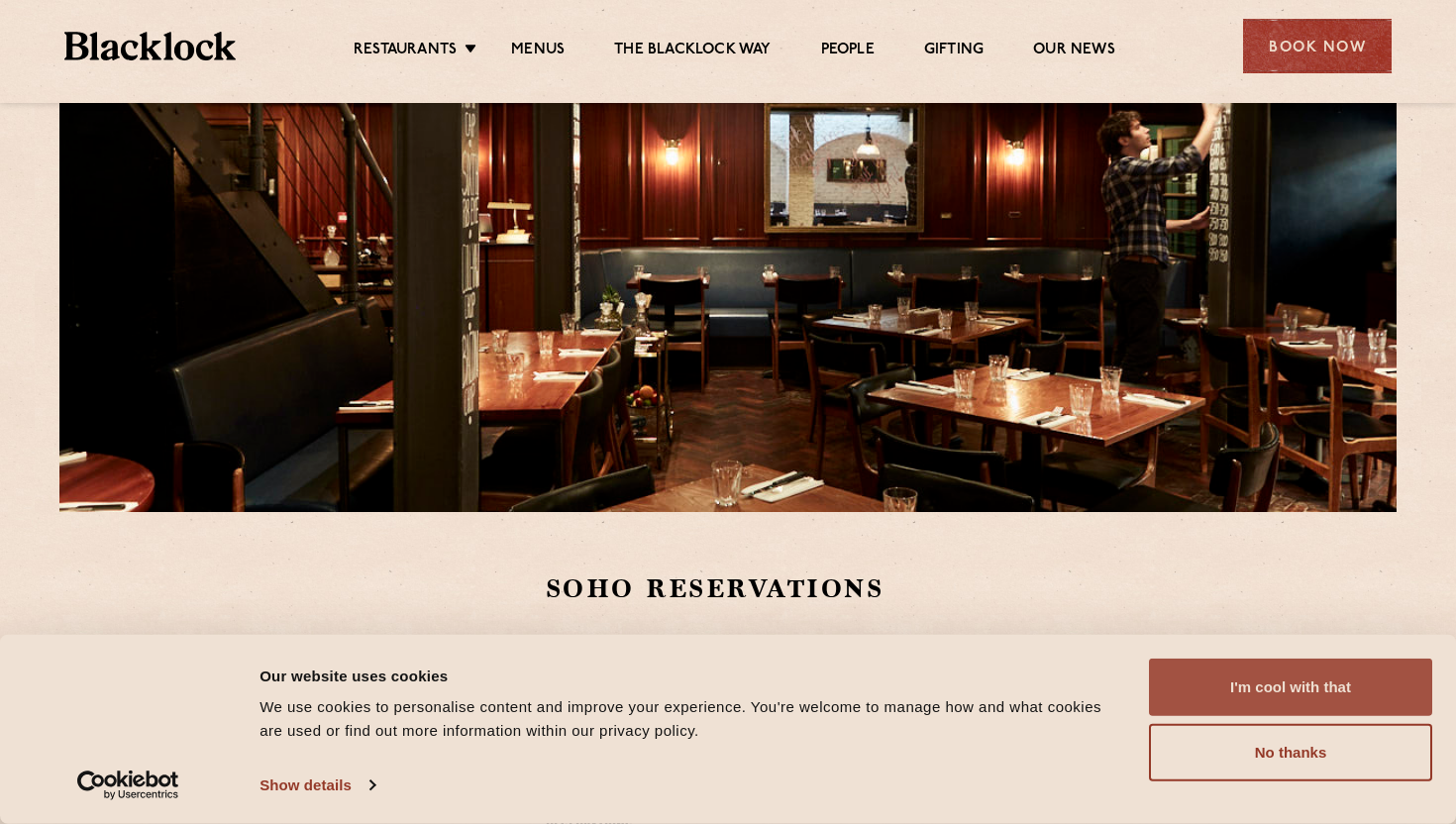 click on "I'm cool with that" at bounding box center (1291, 687) 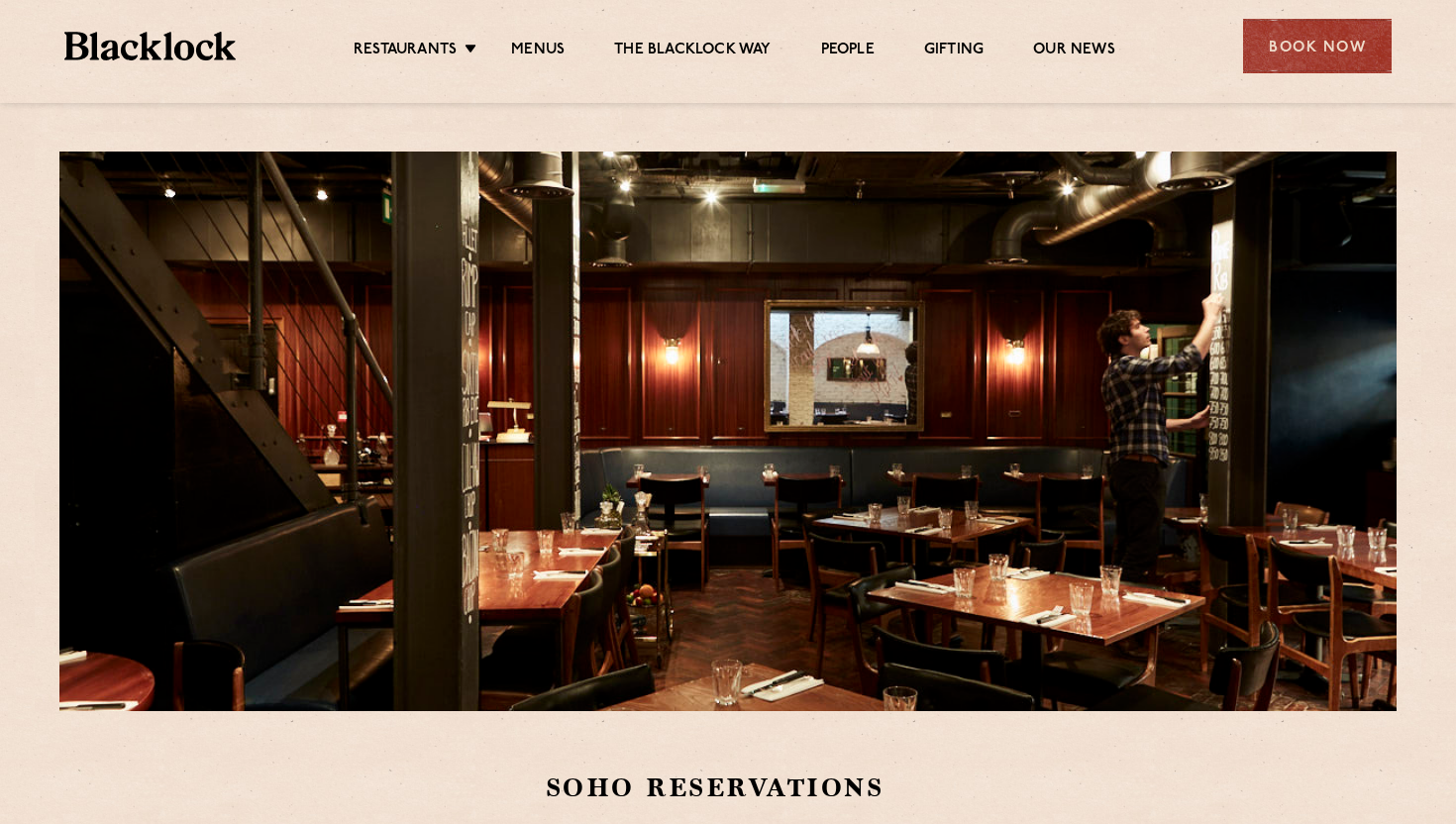 scroll, scrollTop: 0, scrollLeft: 0, axis: both 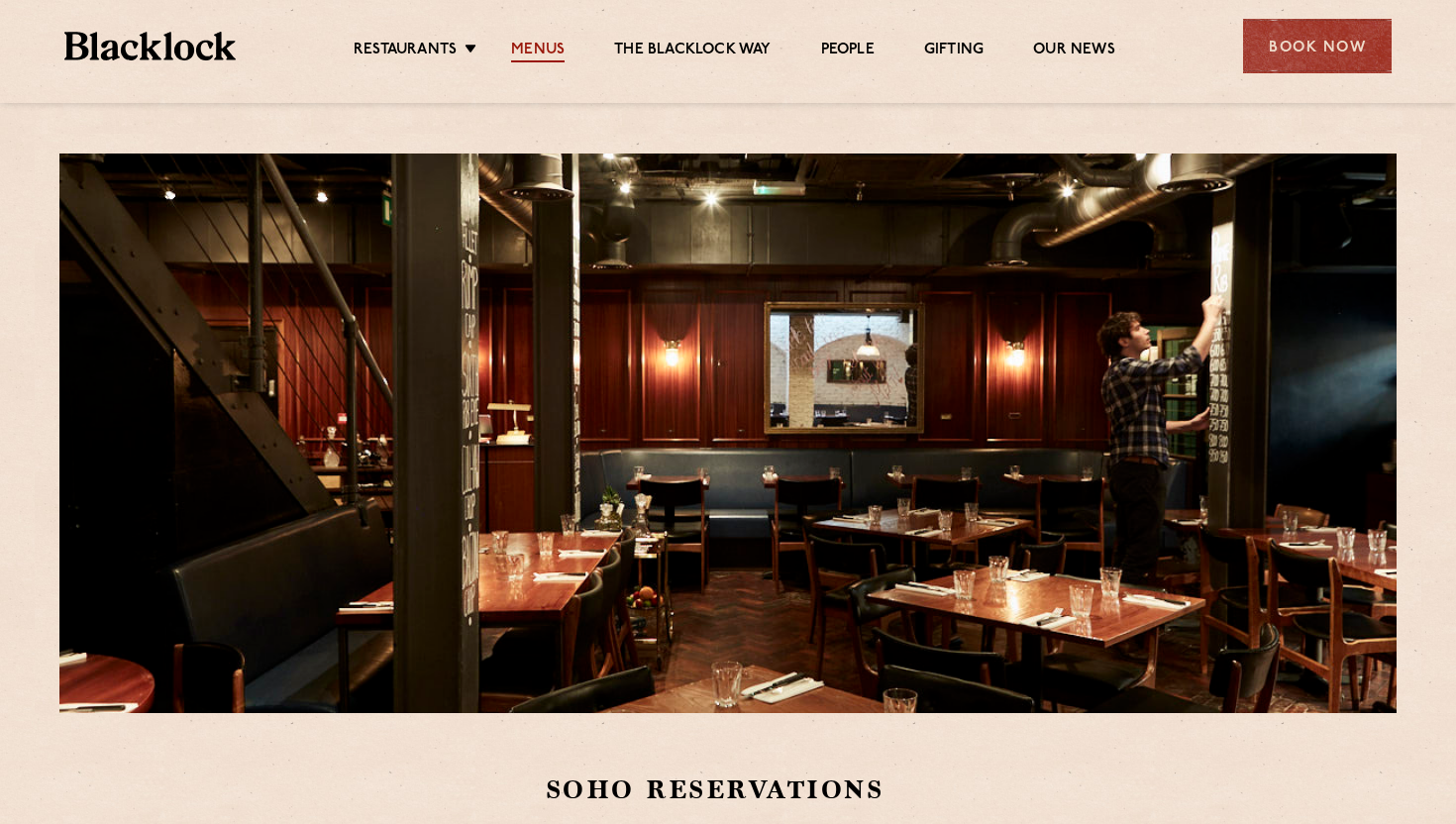 click on "Menus" at bounding box center (538, 52) 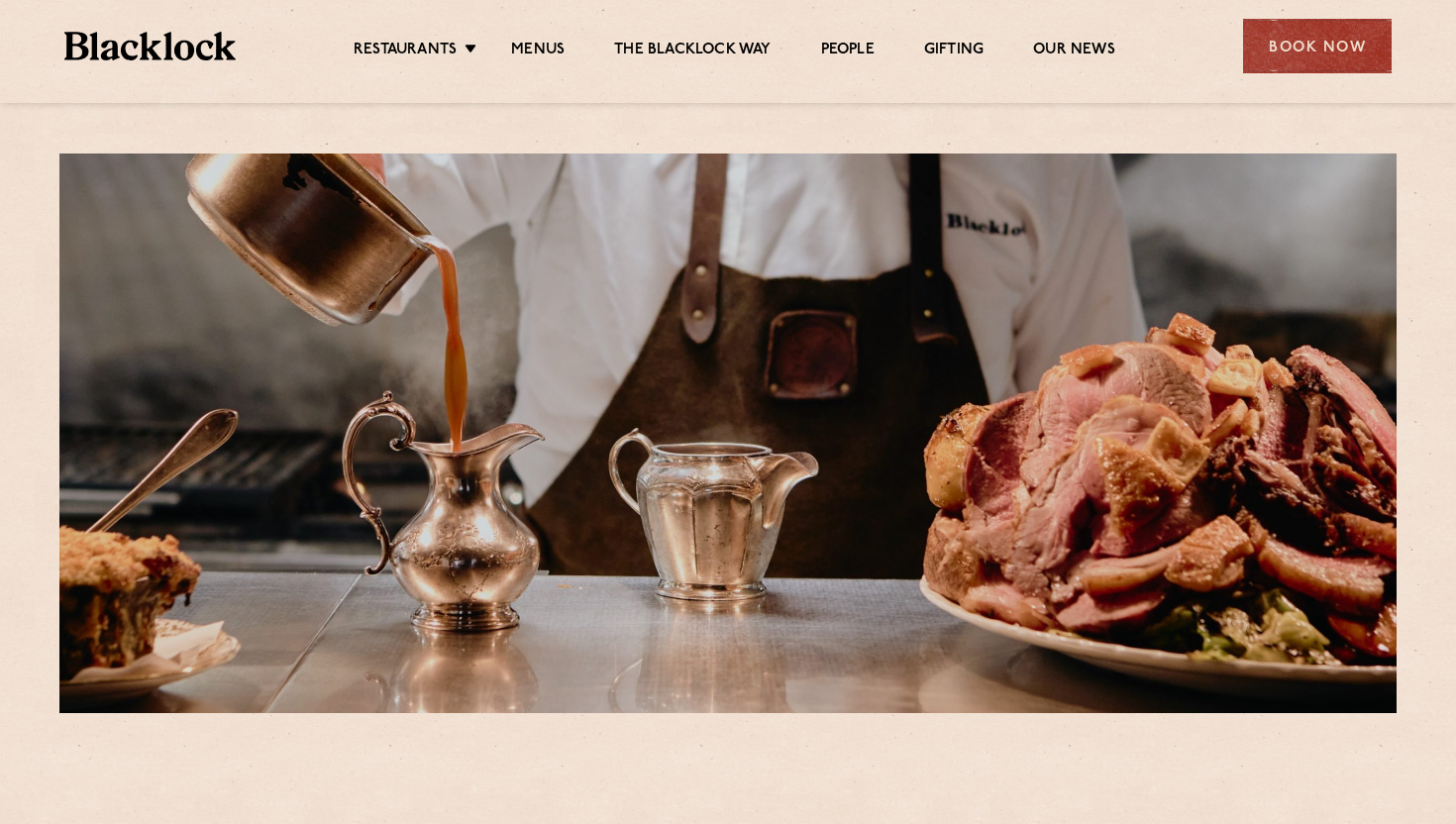 scroll, scrollTop: 0, scrollLeft: 0, axis: both 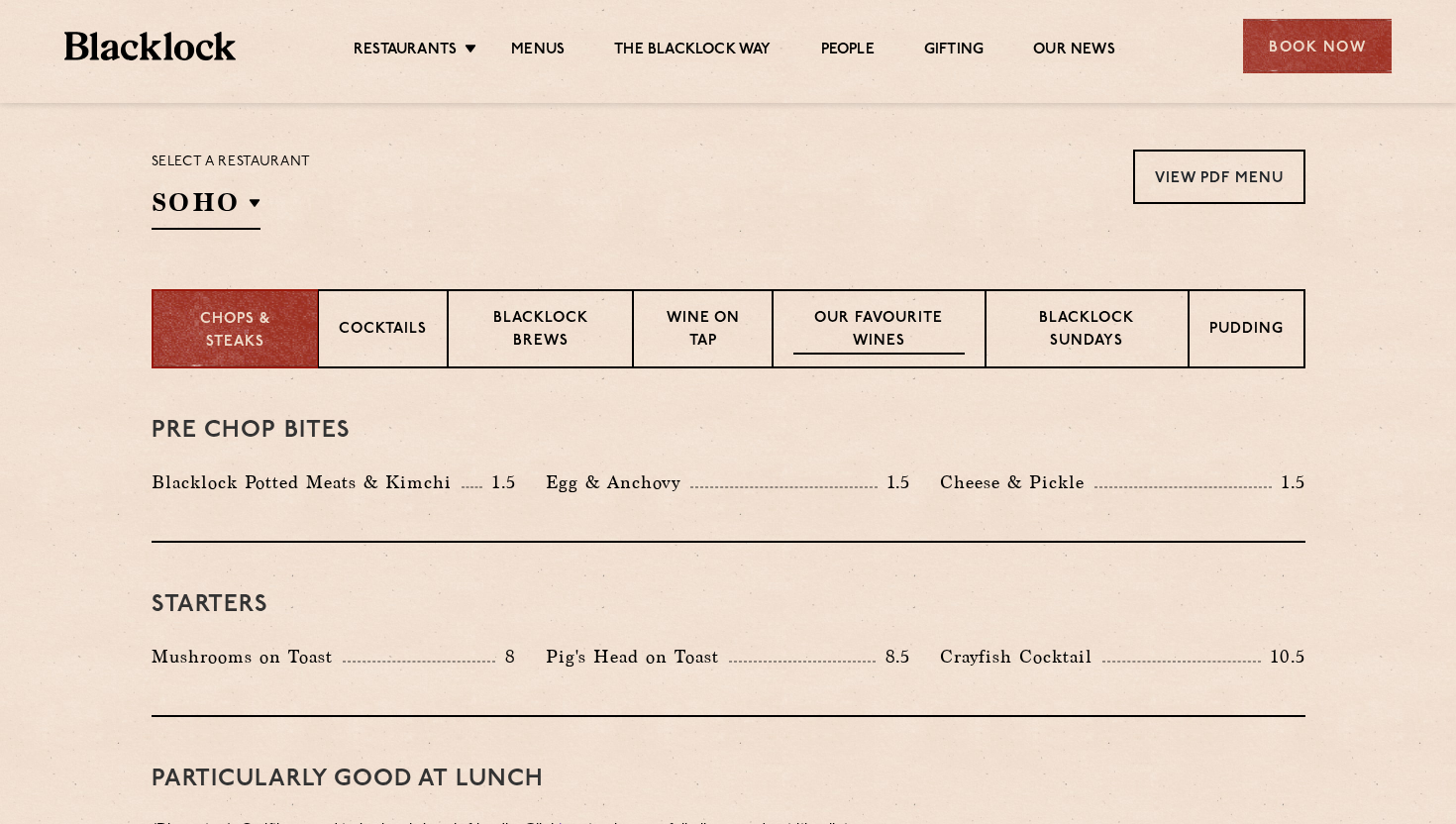 click on "Our favourite wines" at bounding box center [879, 331] 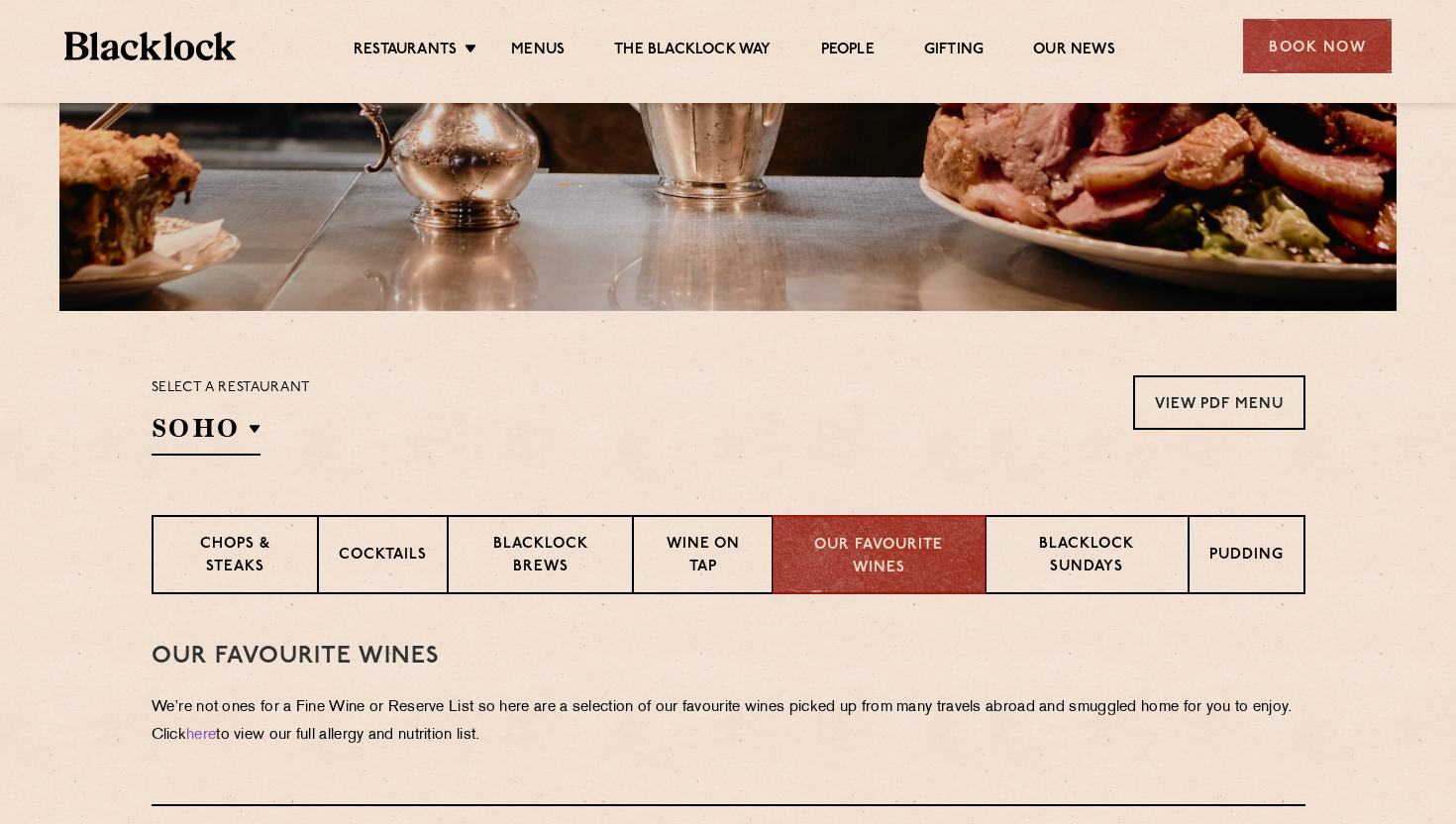 scroll, scrollTop: 441, scrollLeft: 0, axis: vertical 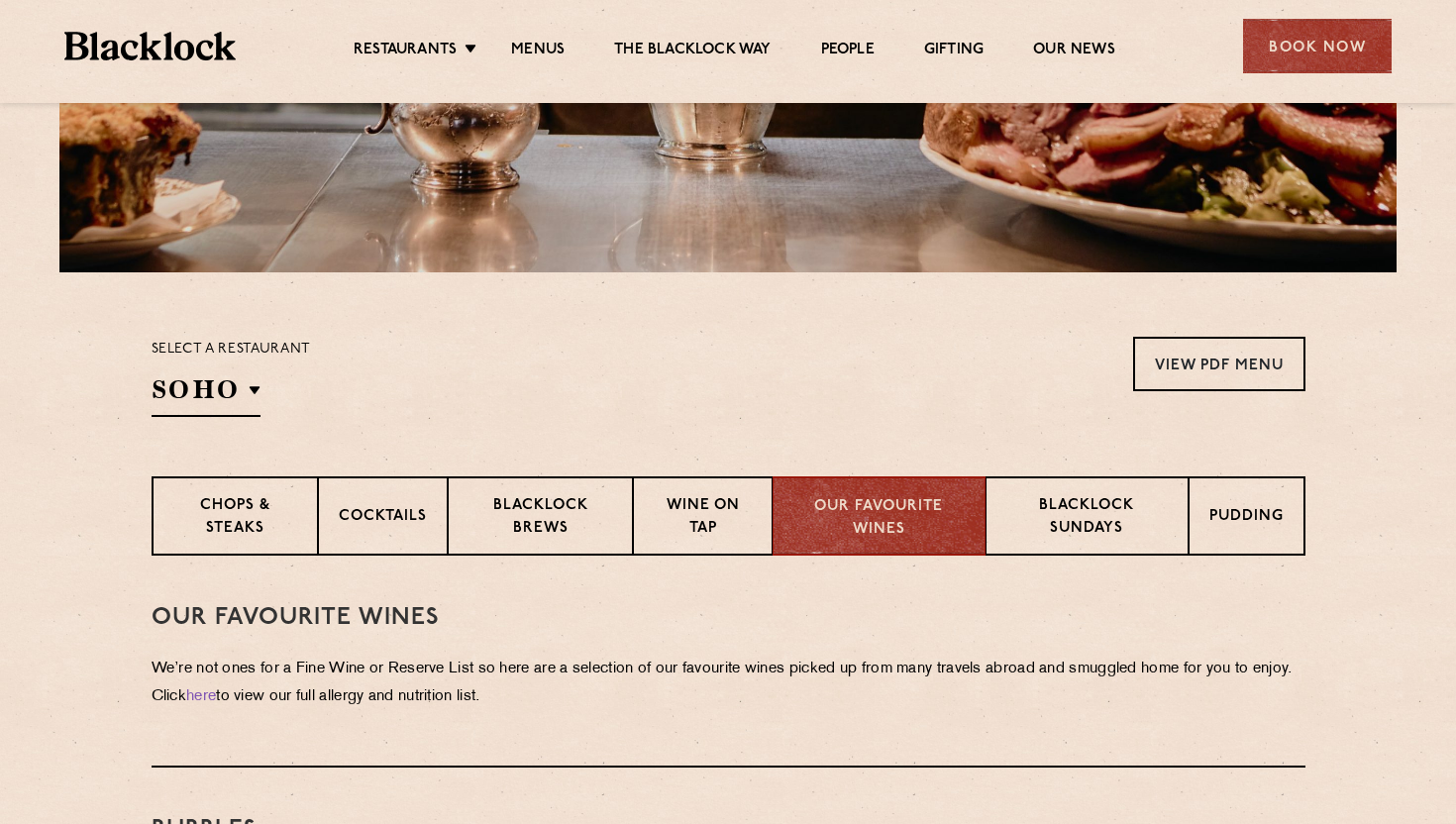 click on "Restaurants Soho City Shoreditch Covent Garden Canary Wharf Manchester Birmingham Menus The Blacklock Way People Gifting Our News Book Now" at bounding box center (728, 44) 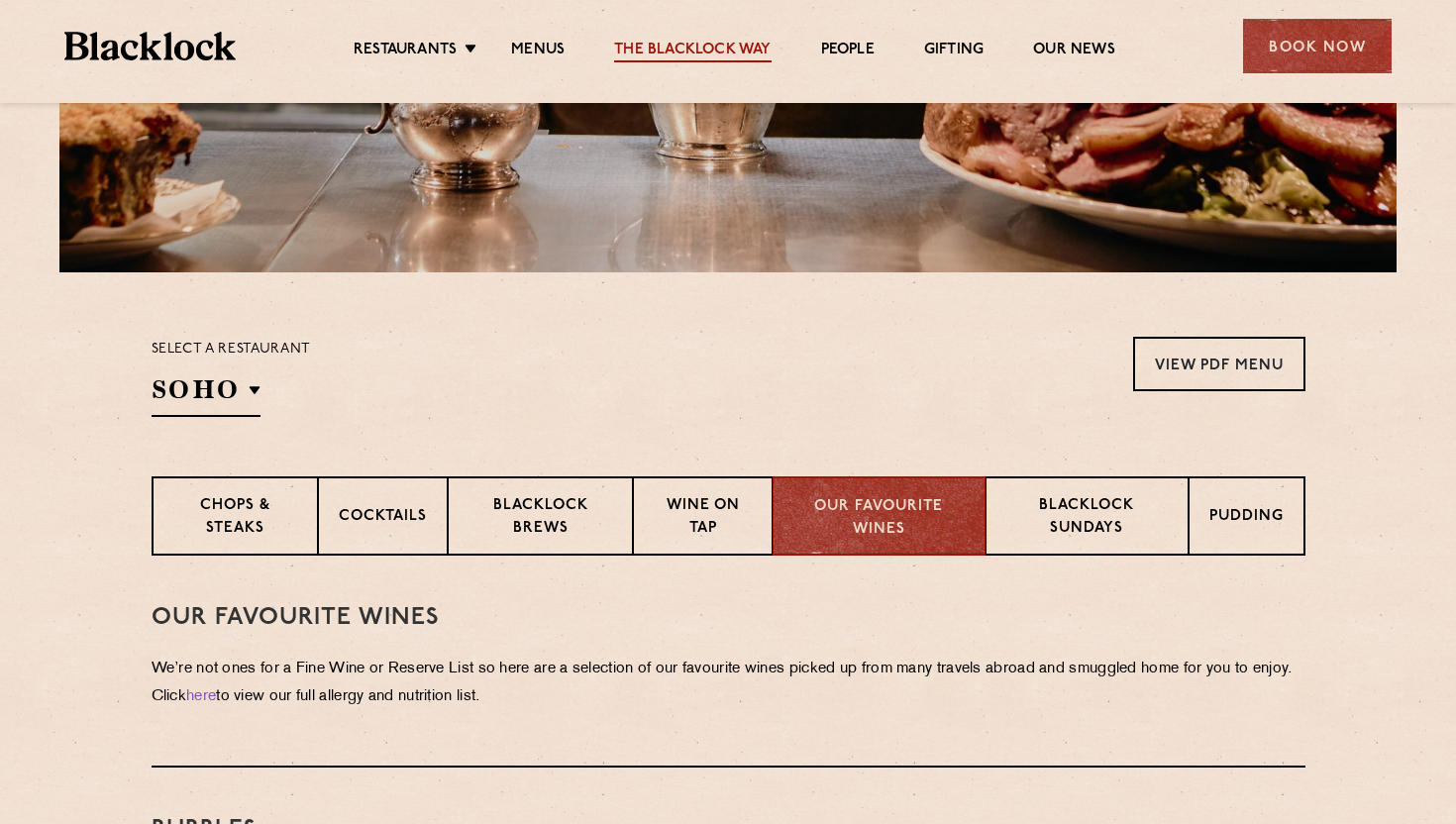 click on "The Blacklock Way" at bounding box center (692, 52) 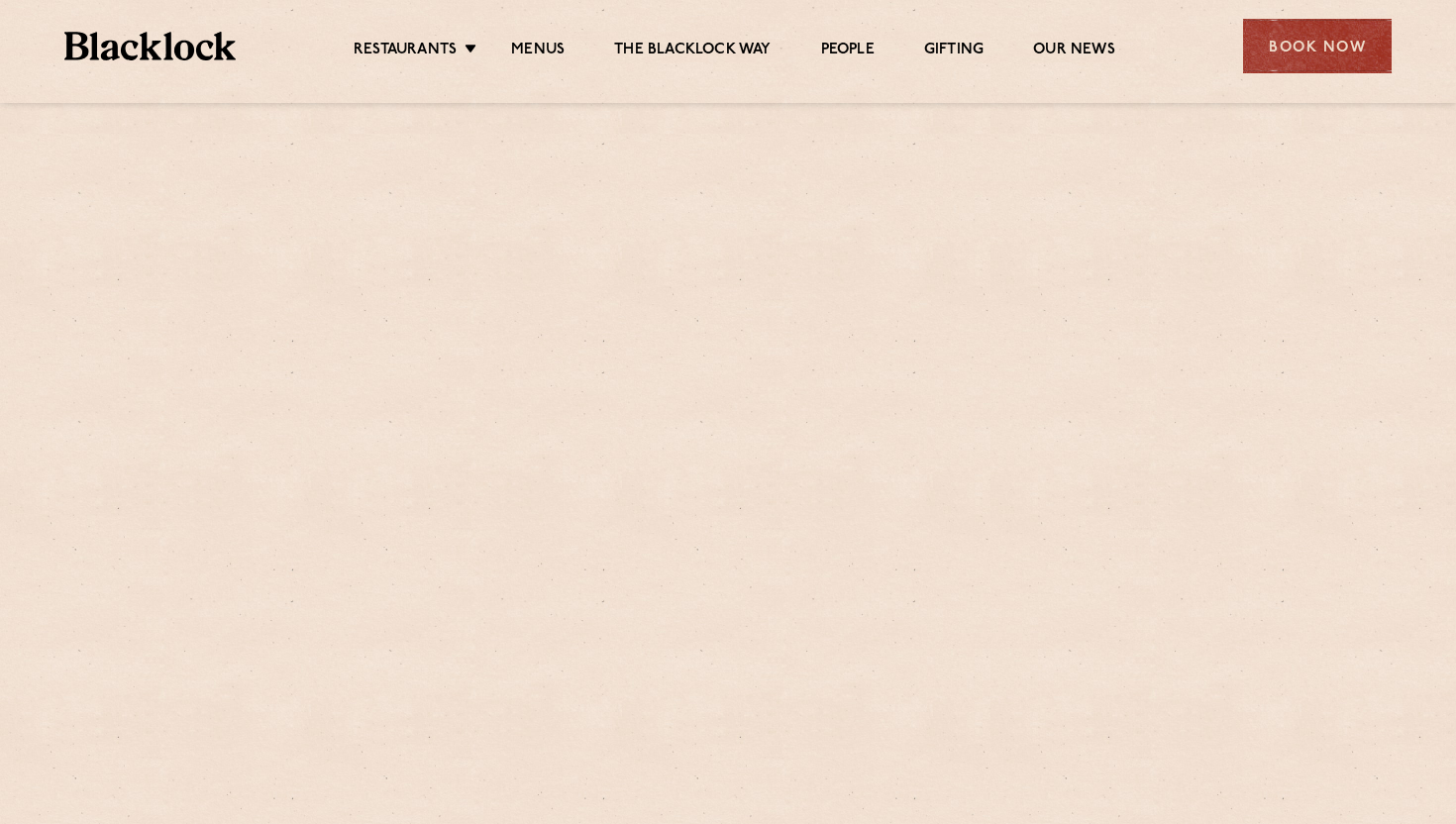 scroll, scrollTop: 0, scrollLeft: 0, axis: both 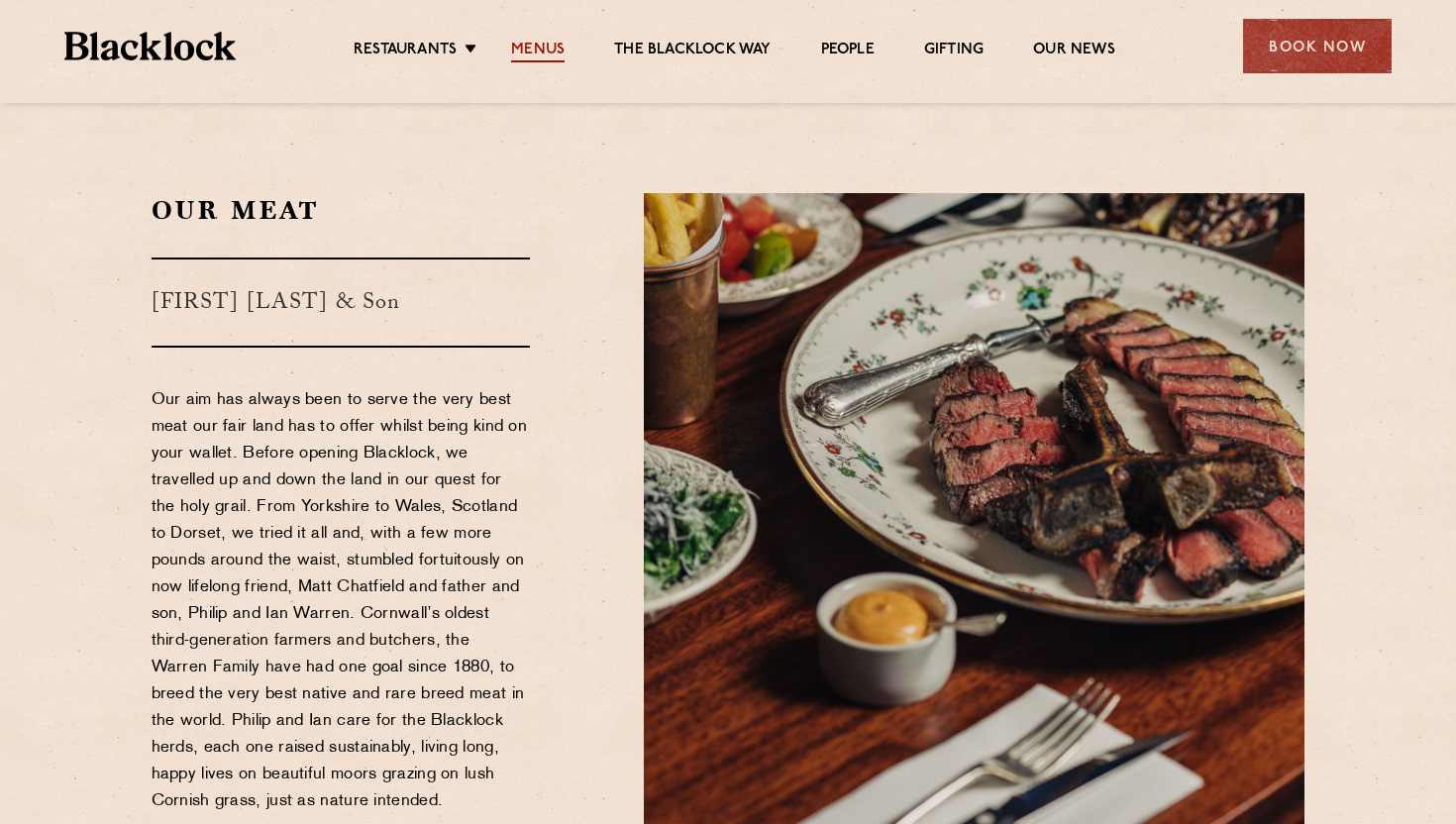 click on "Menus" at bounding box center (538, 52) 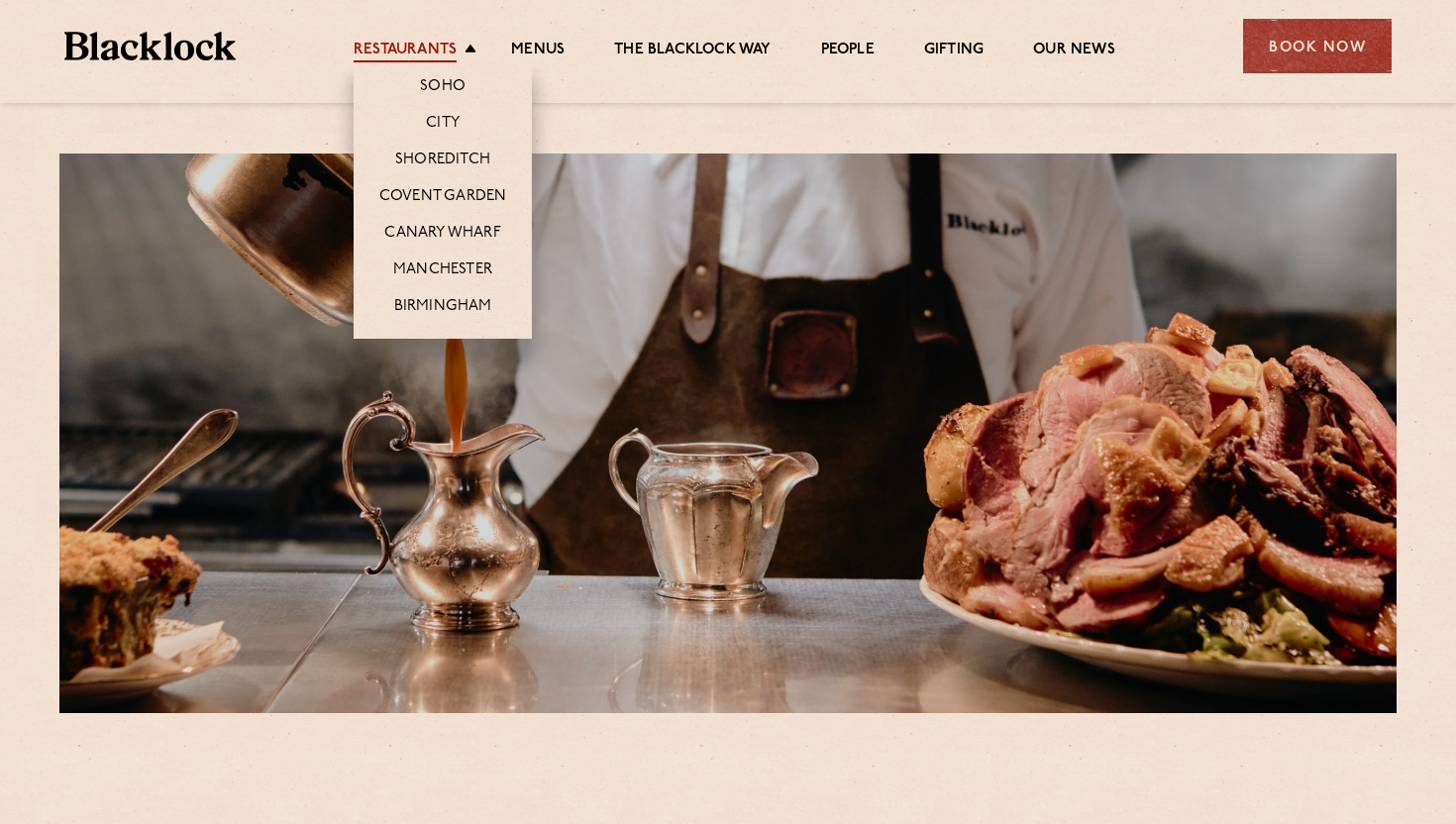 scroll, scrollTop: 0, scrollLeft: 0, axis: both 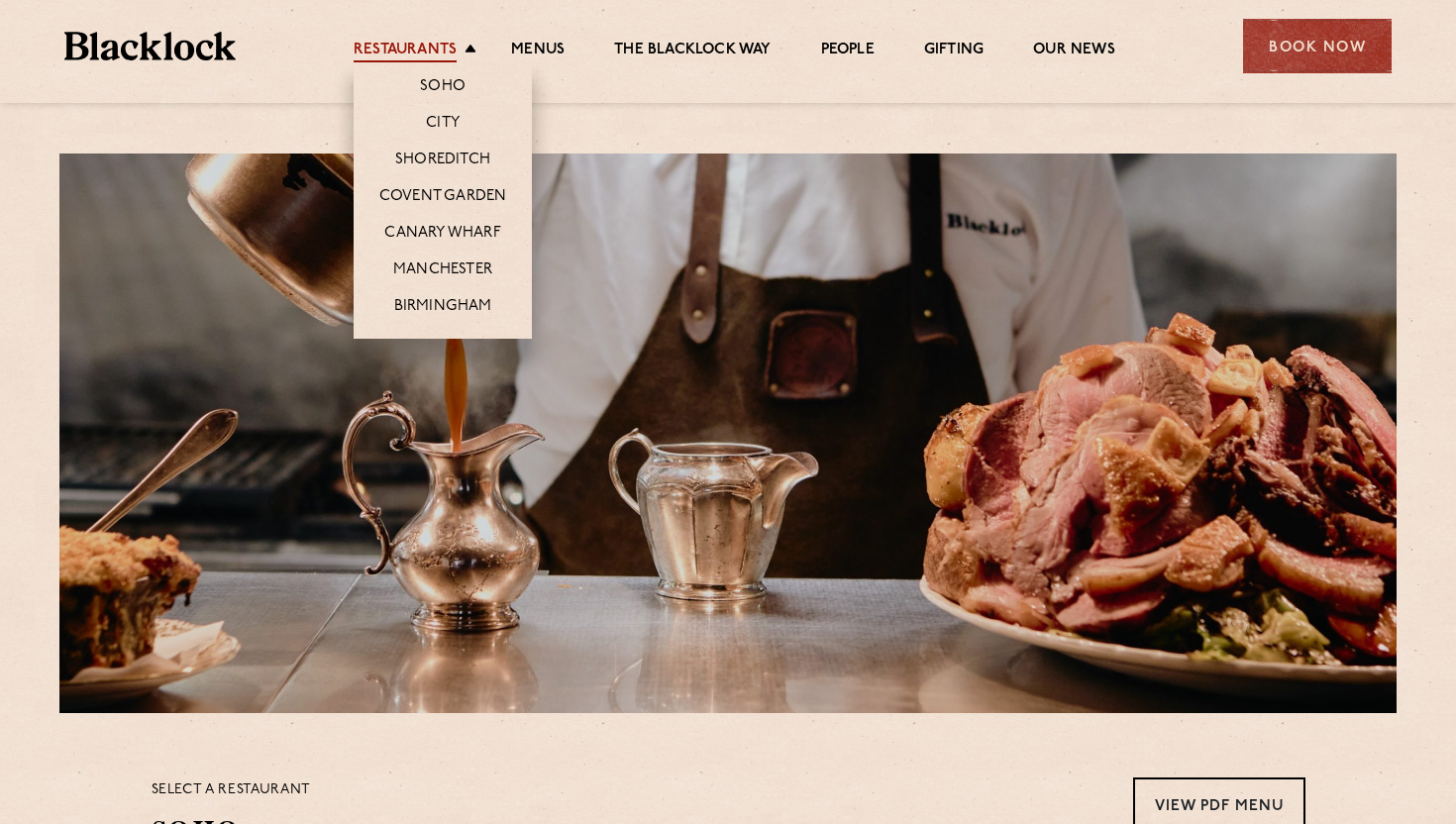 click on "Restaurants" at bounding box center (405, 52) 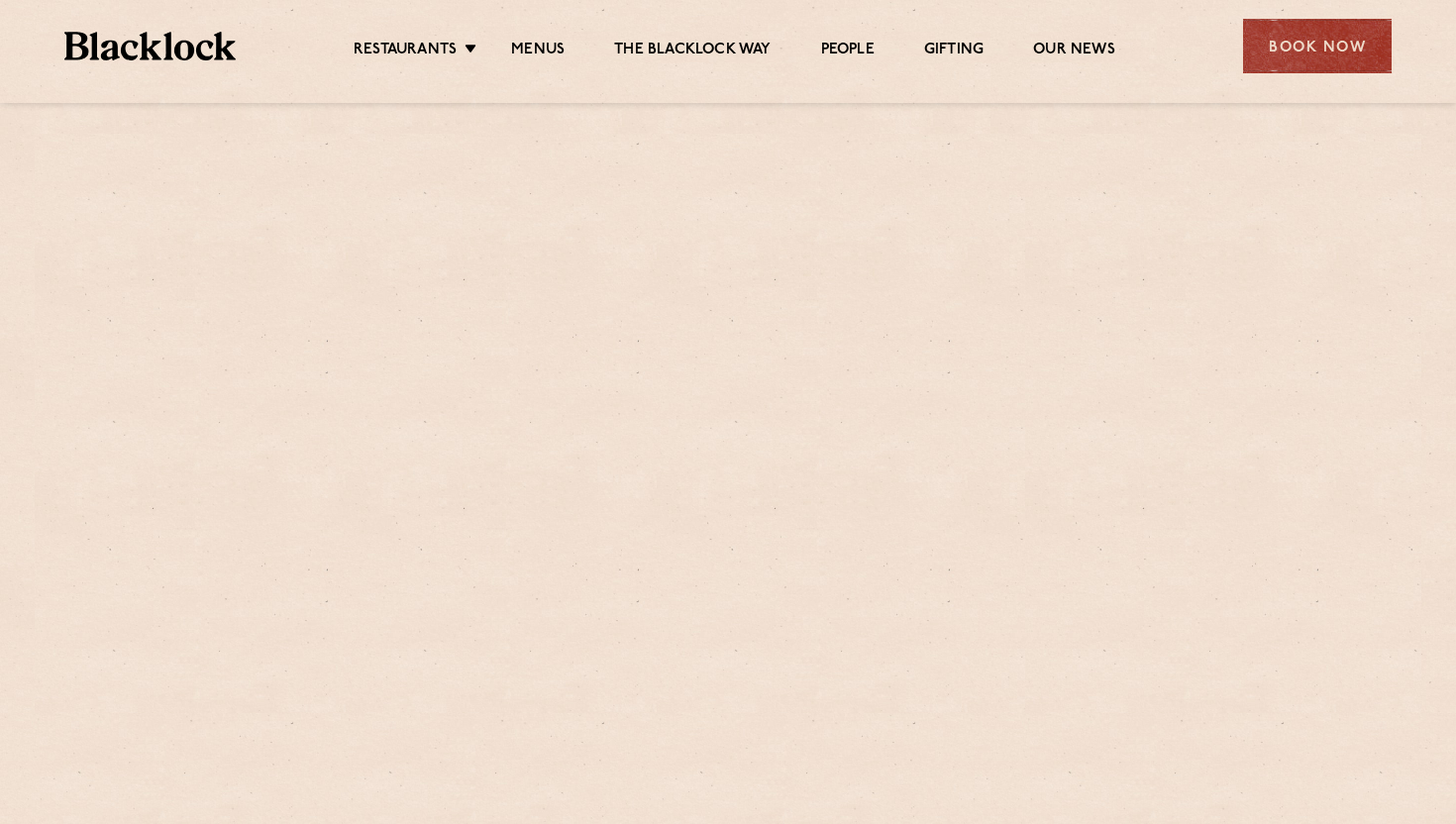 scroll, scrollTop: 0, scrollLeft: 0, axis: both 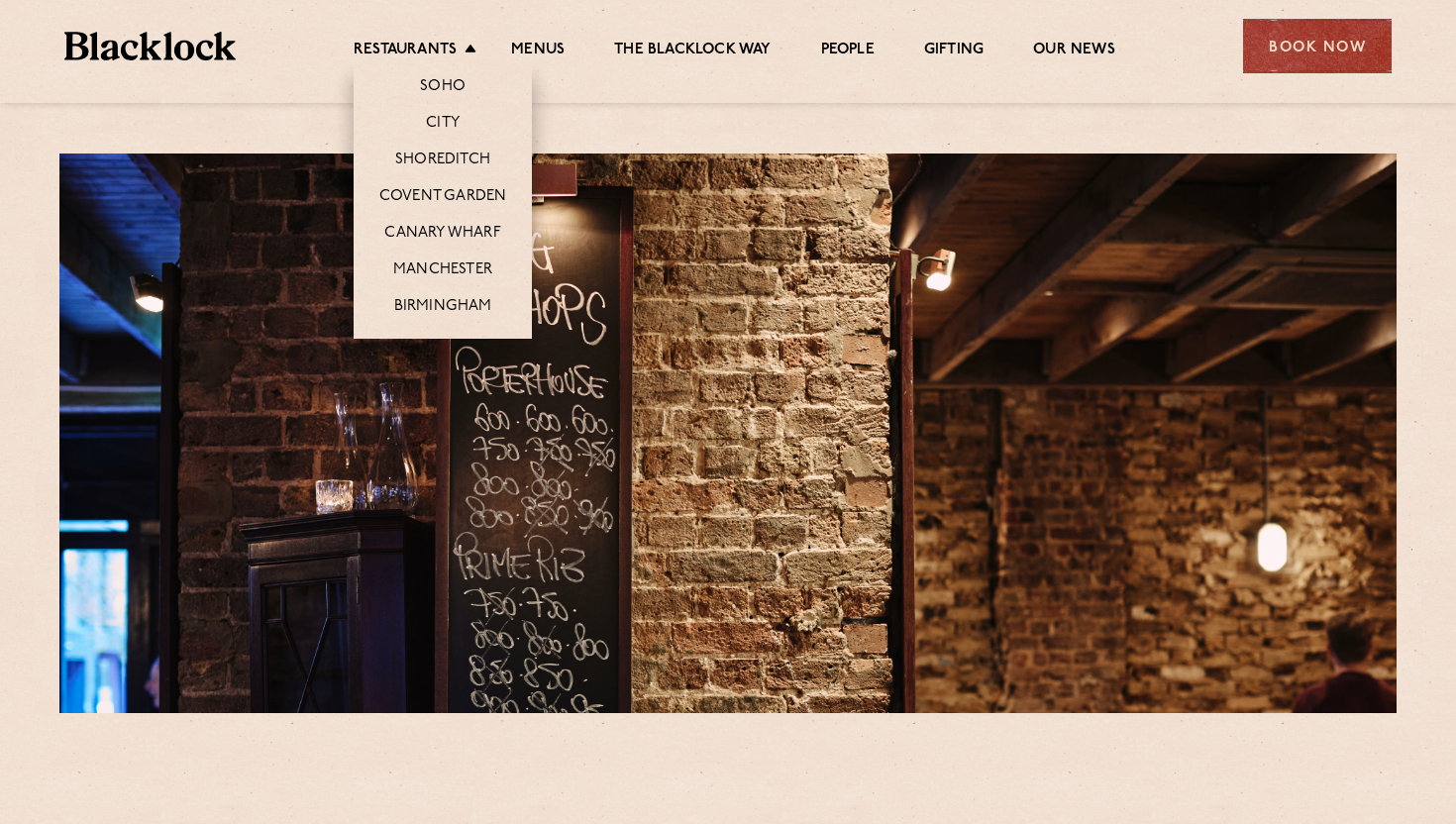click on "Covent Garden" at bounding box center [443, 195] 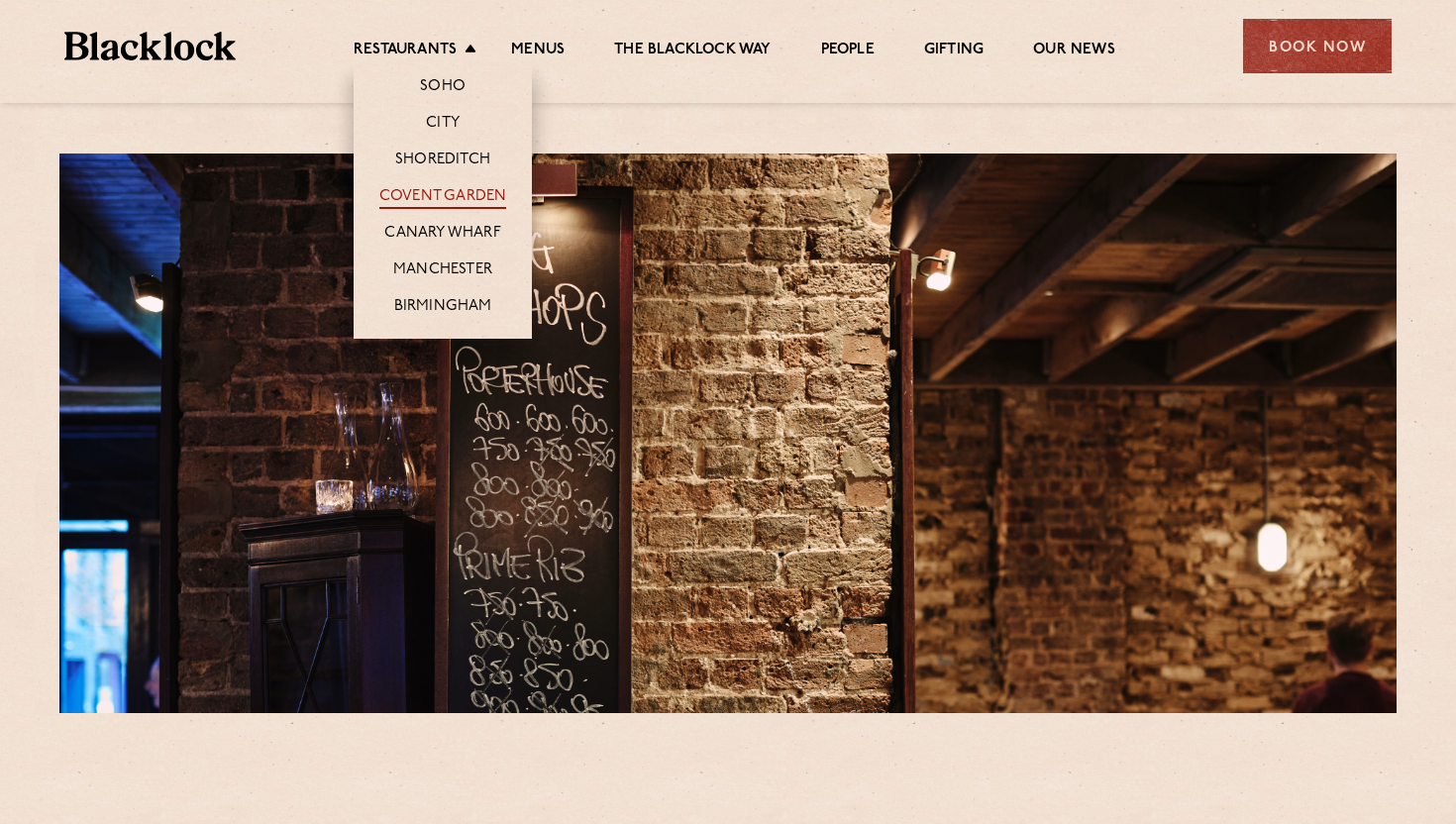 click on "Covent Garden" at bounding box center (443, 198) 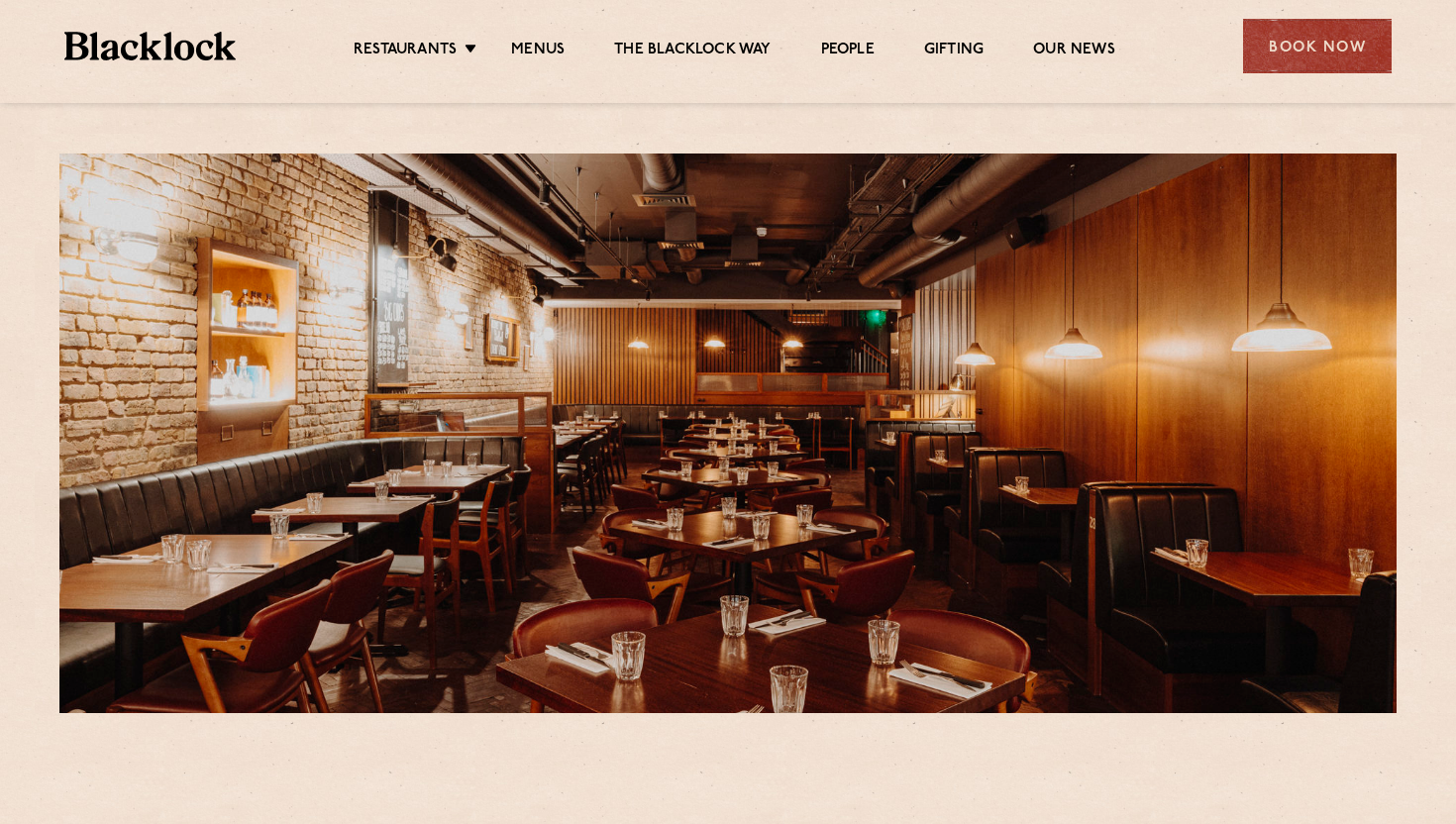 scroll, scrollTop: 0, scrollLeft: 0, axis: both 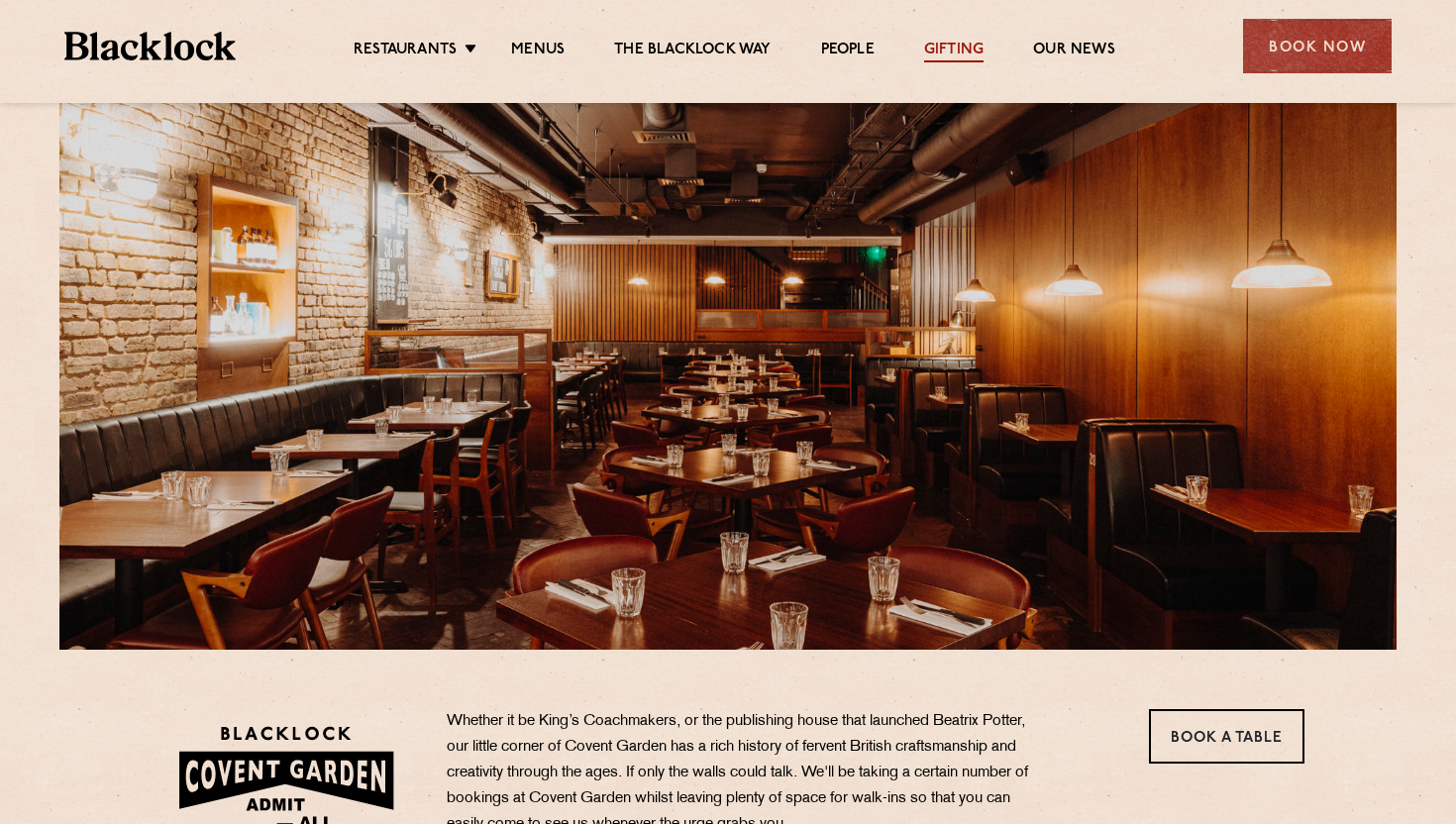 click on "Gifting" at bounding box center [954, 52] 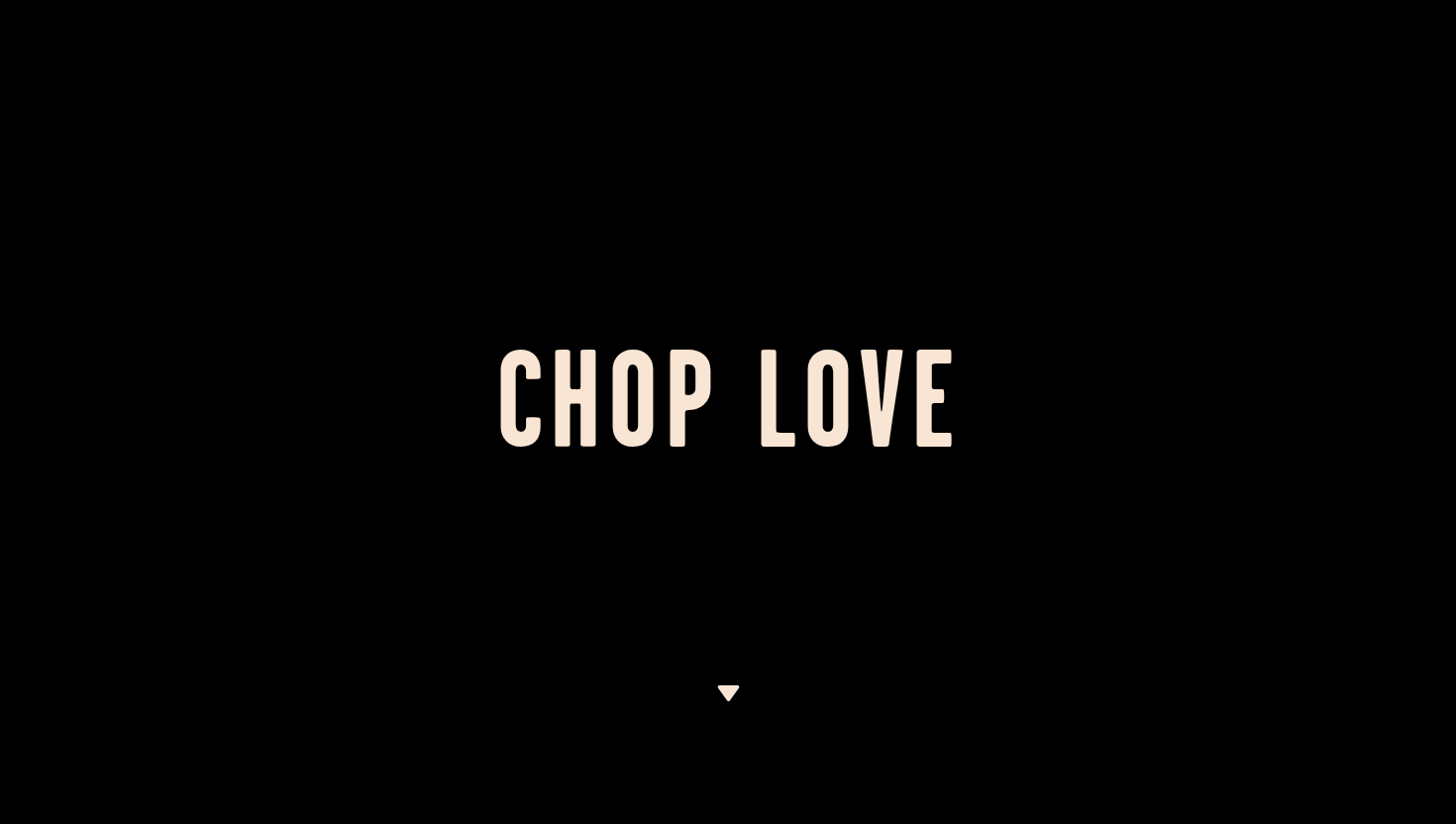 scroll, scrollTop: 0, scrollLeft: 0, axis: both 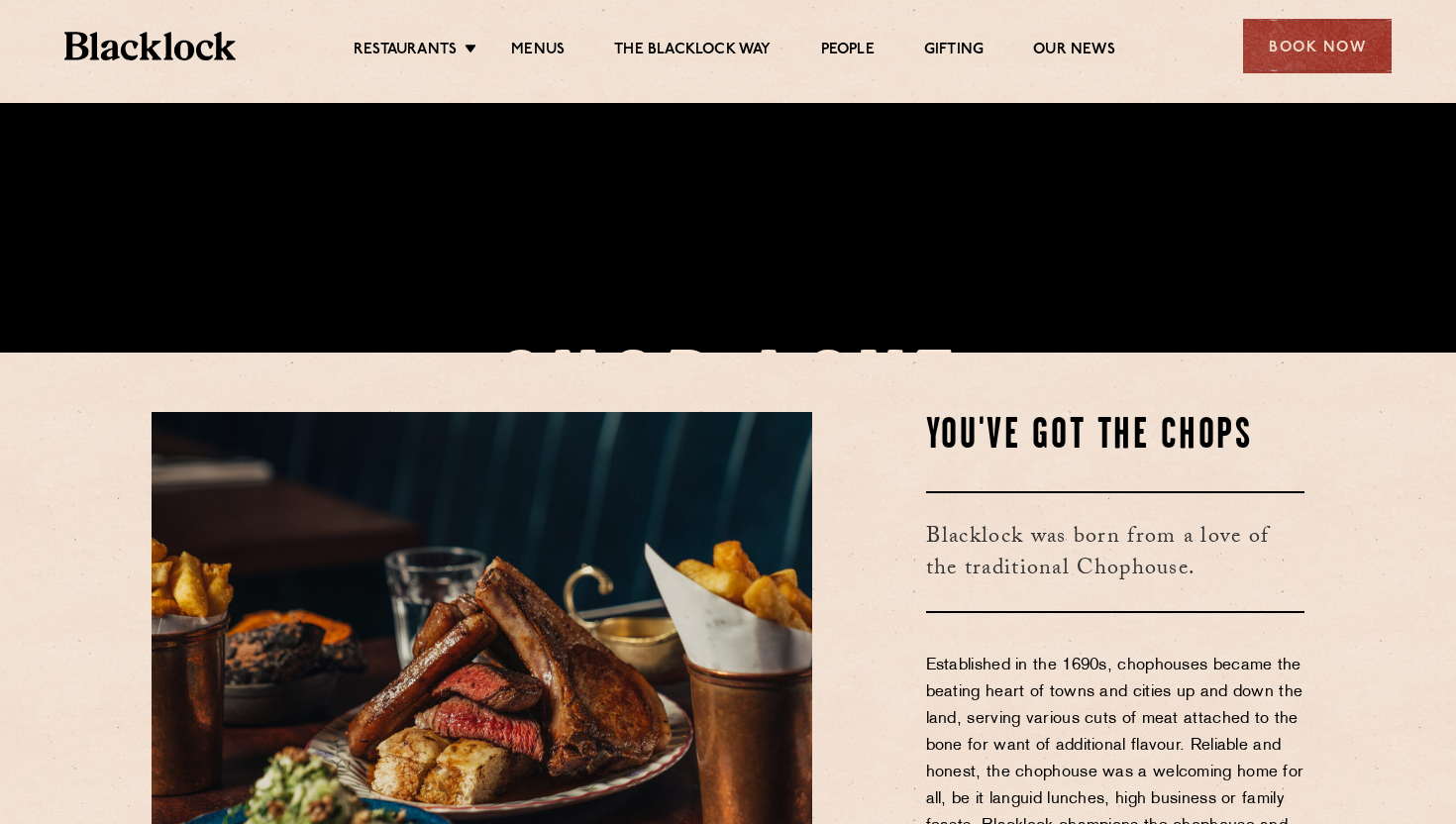 click at bounding box center [481, 694] 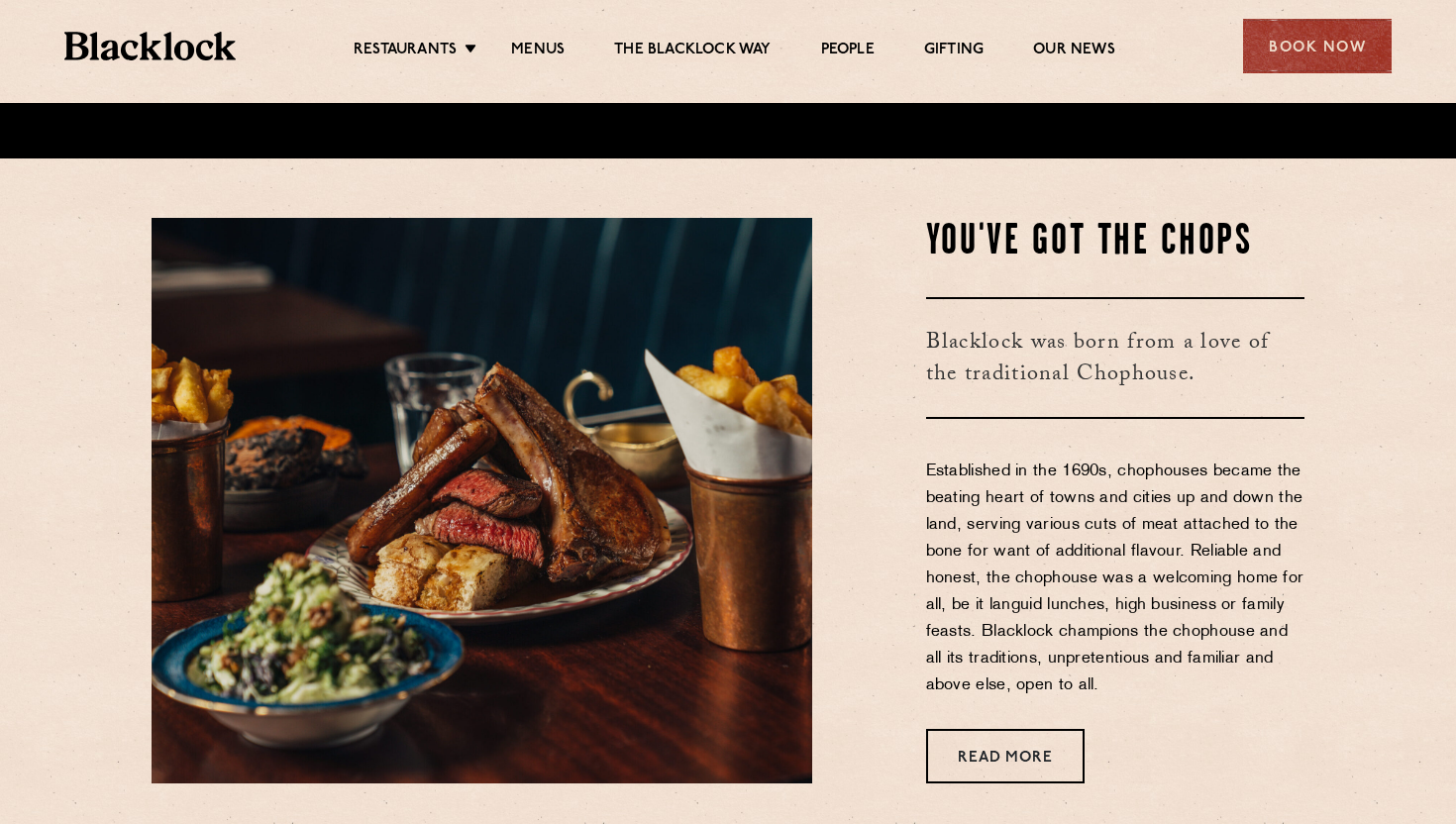 scroll, scrollTop: 619, scrollLeft: 0, axis: vertical 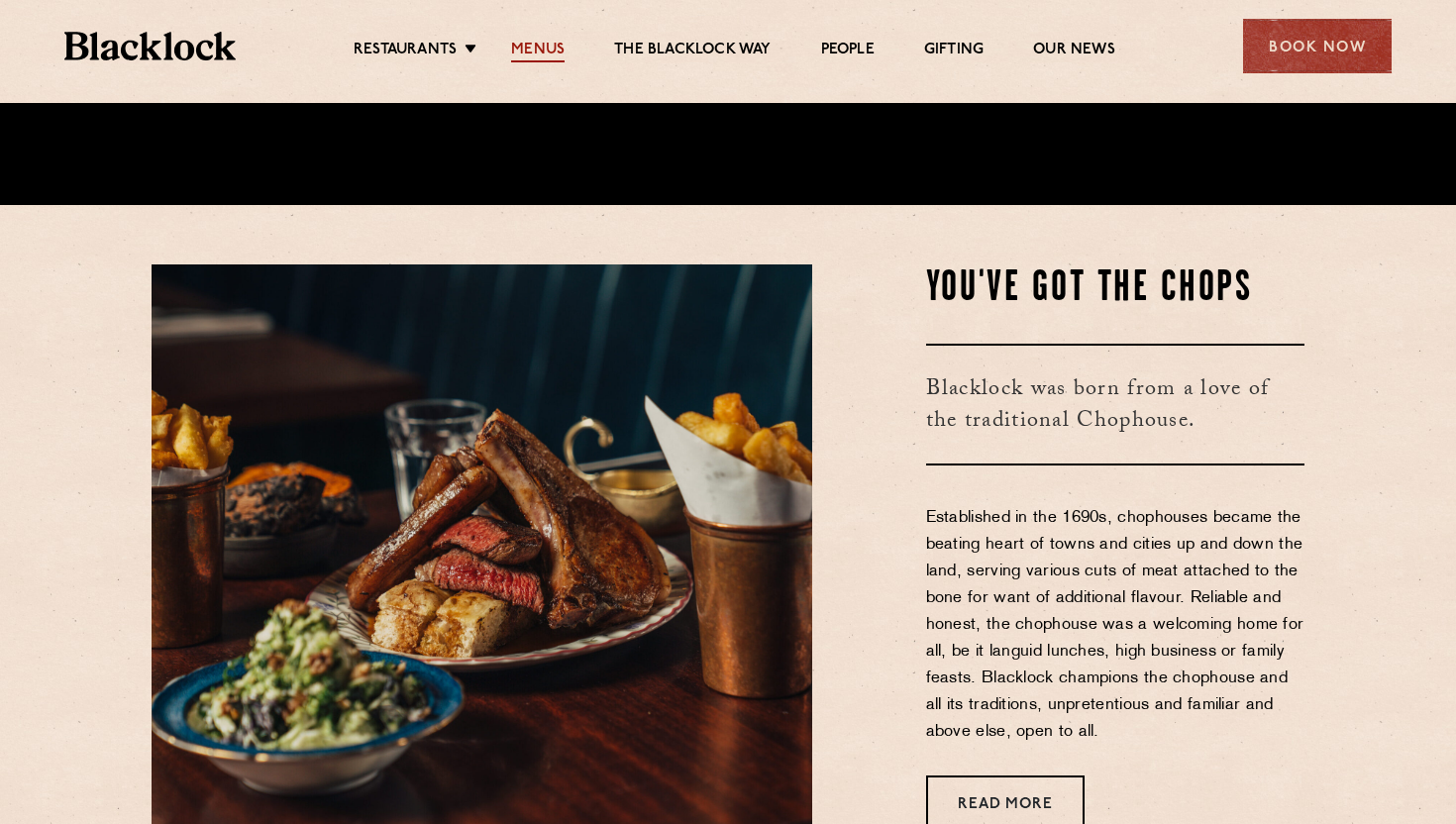 click on "Menus" at bounding box center [538, 52] 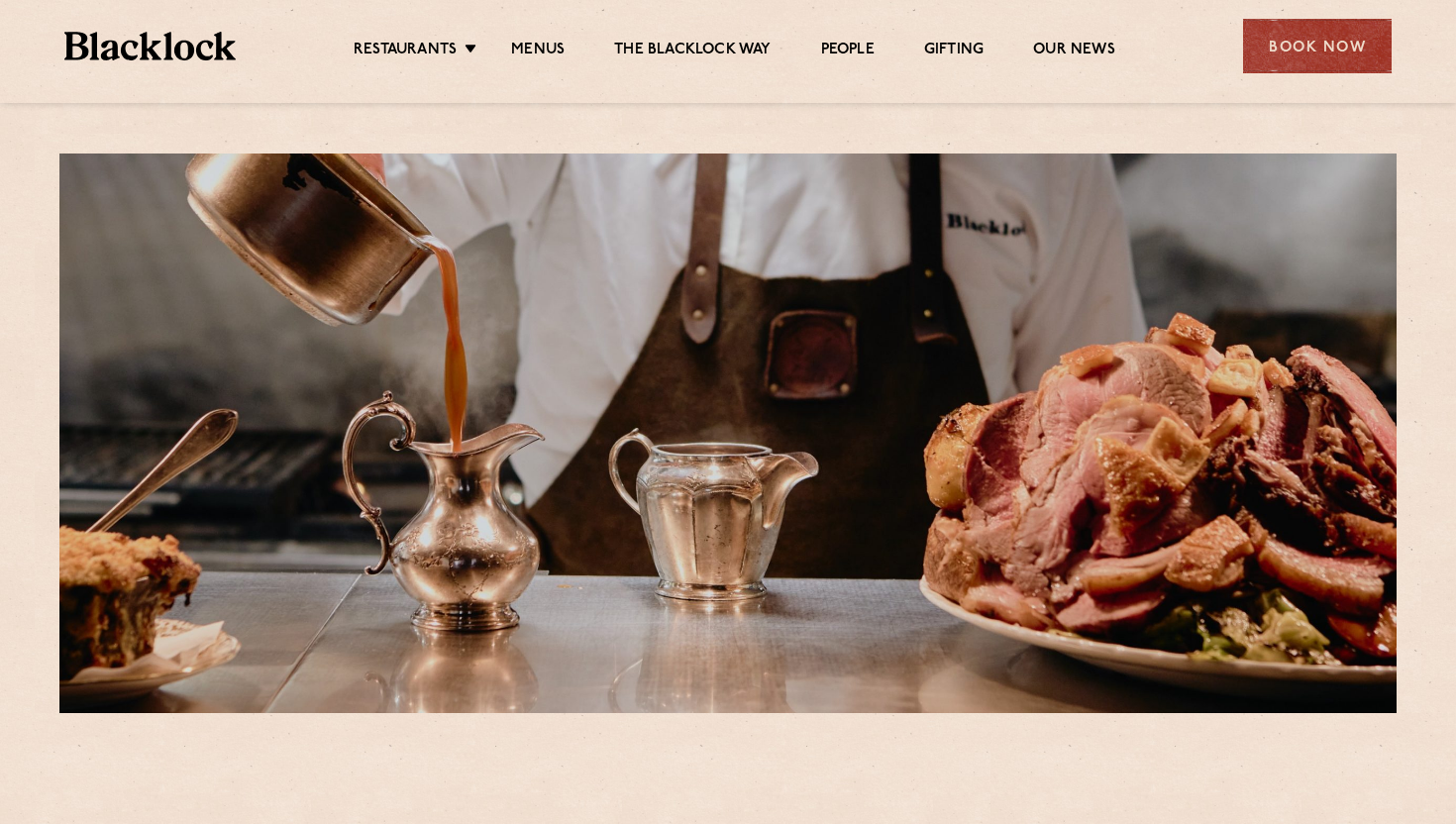 scroll, scrollTop: 0, scrollLeft: 0, axis: both 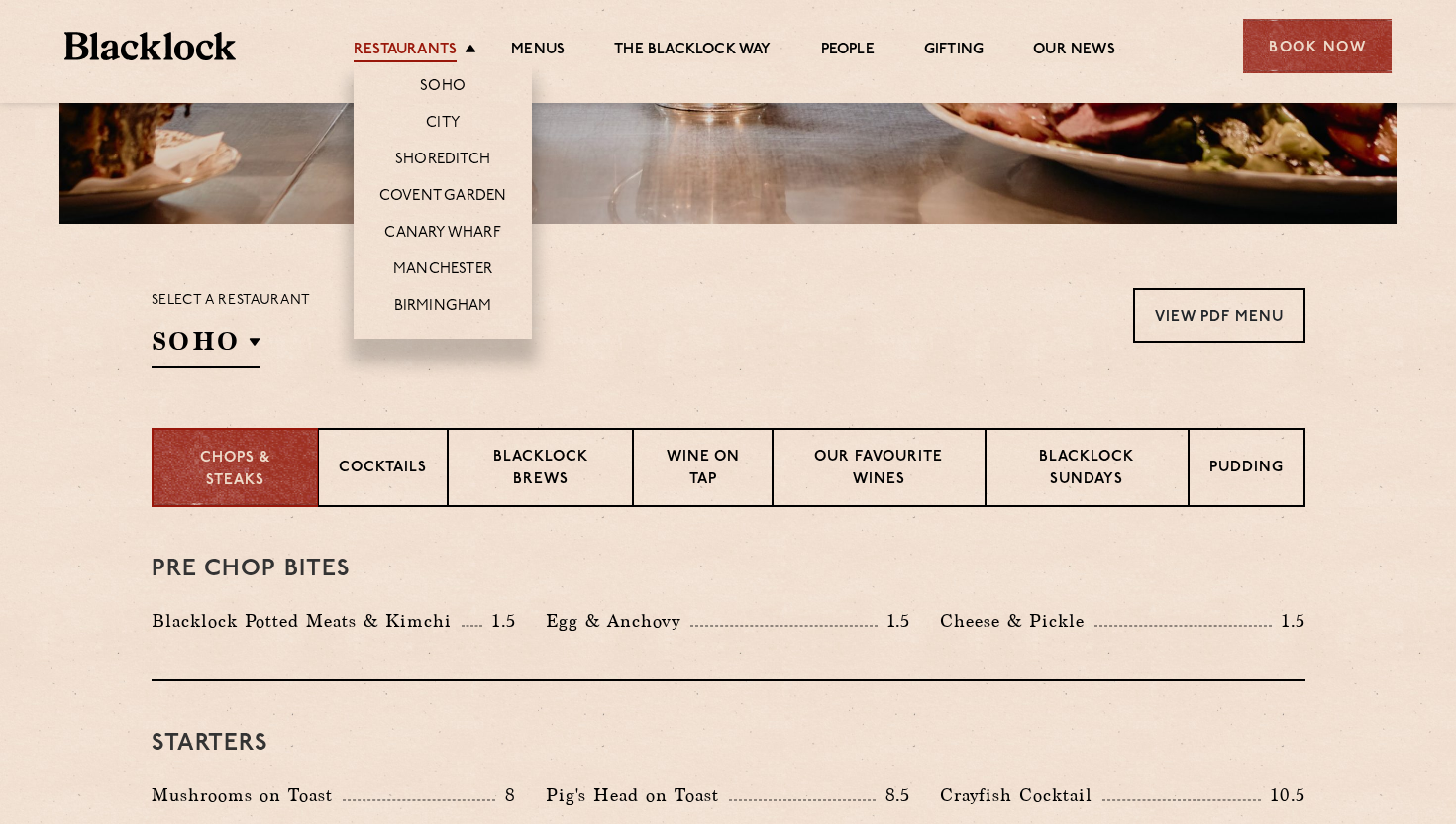 click on "Restaurants" at bounding box center [405, 52] 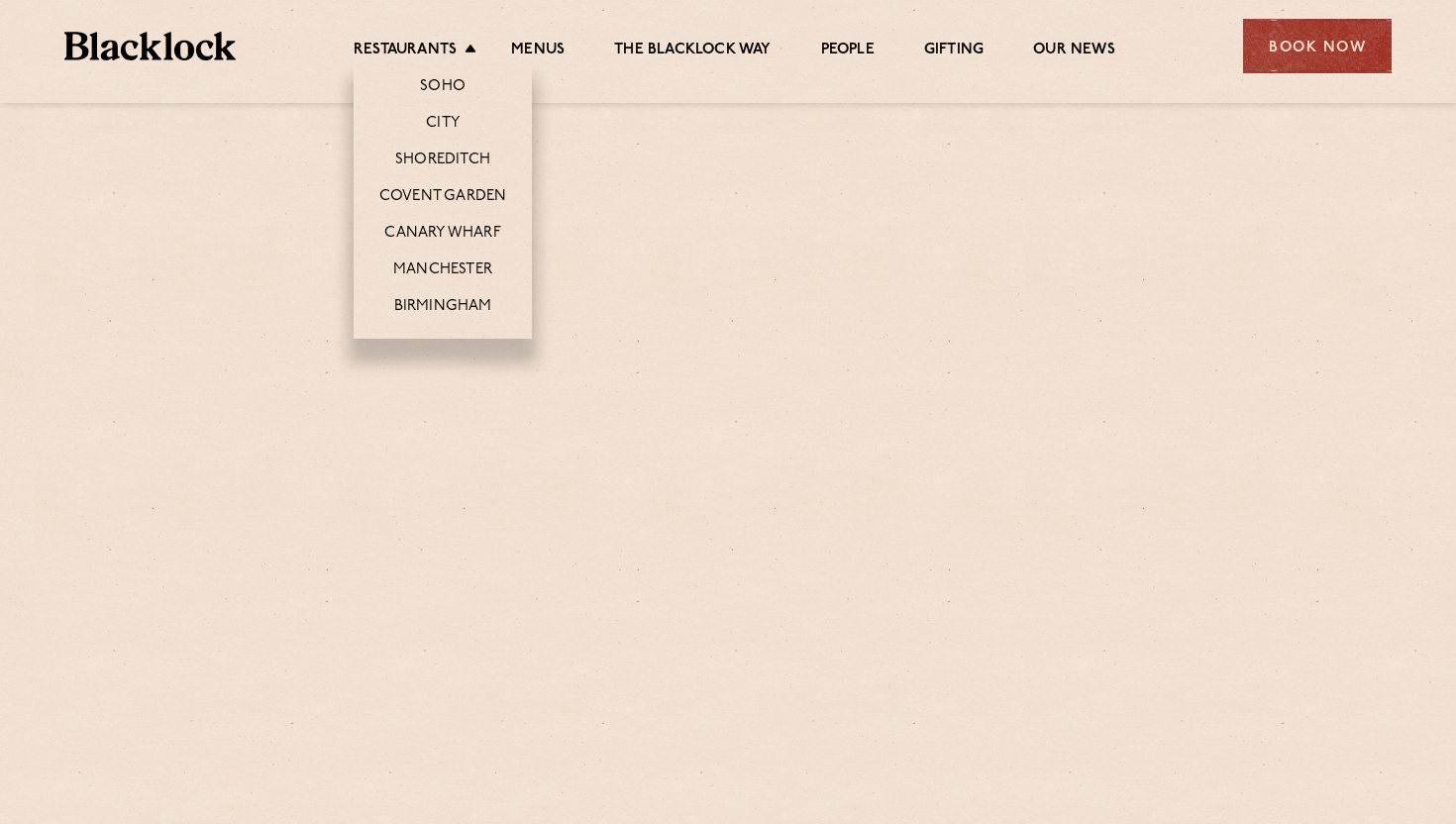 scroll, scrollTop: 0, scrollLeft: 0, axis: both 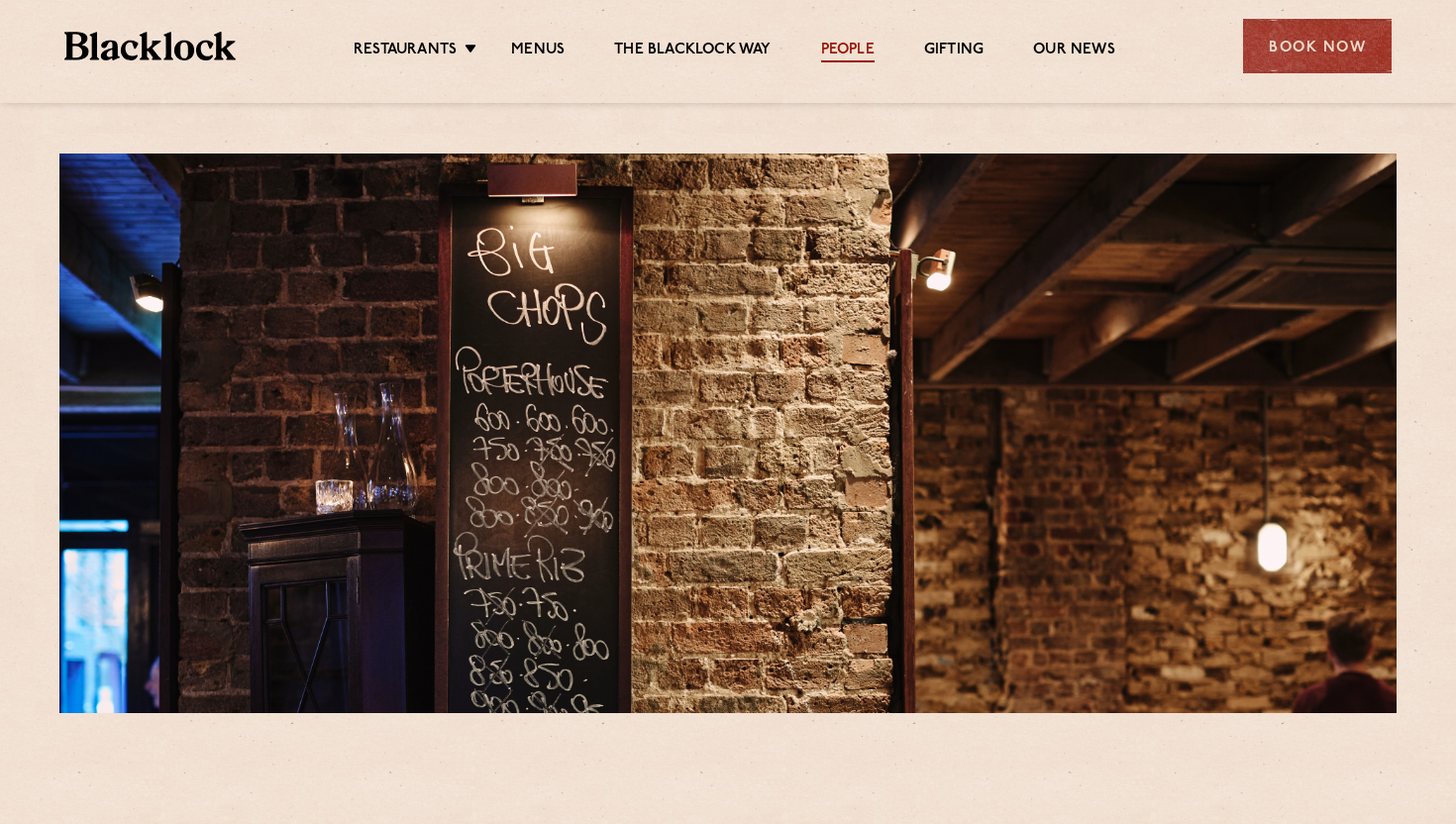 click on "People" at bounding box center (848, 52) 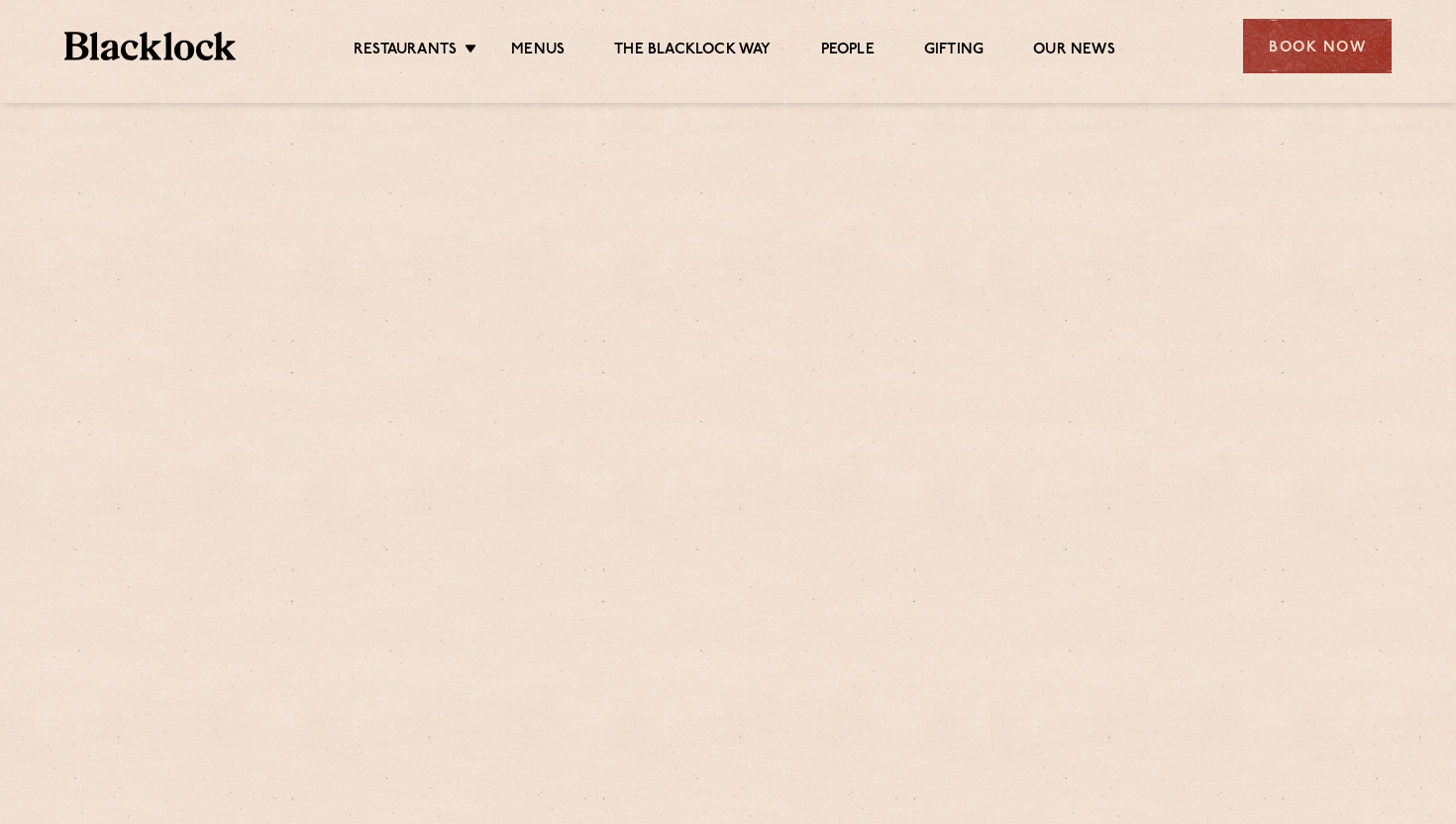 scroll, scrollTop: 0, scrollLeft: 0, axis: both 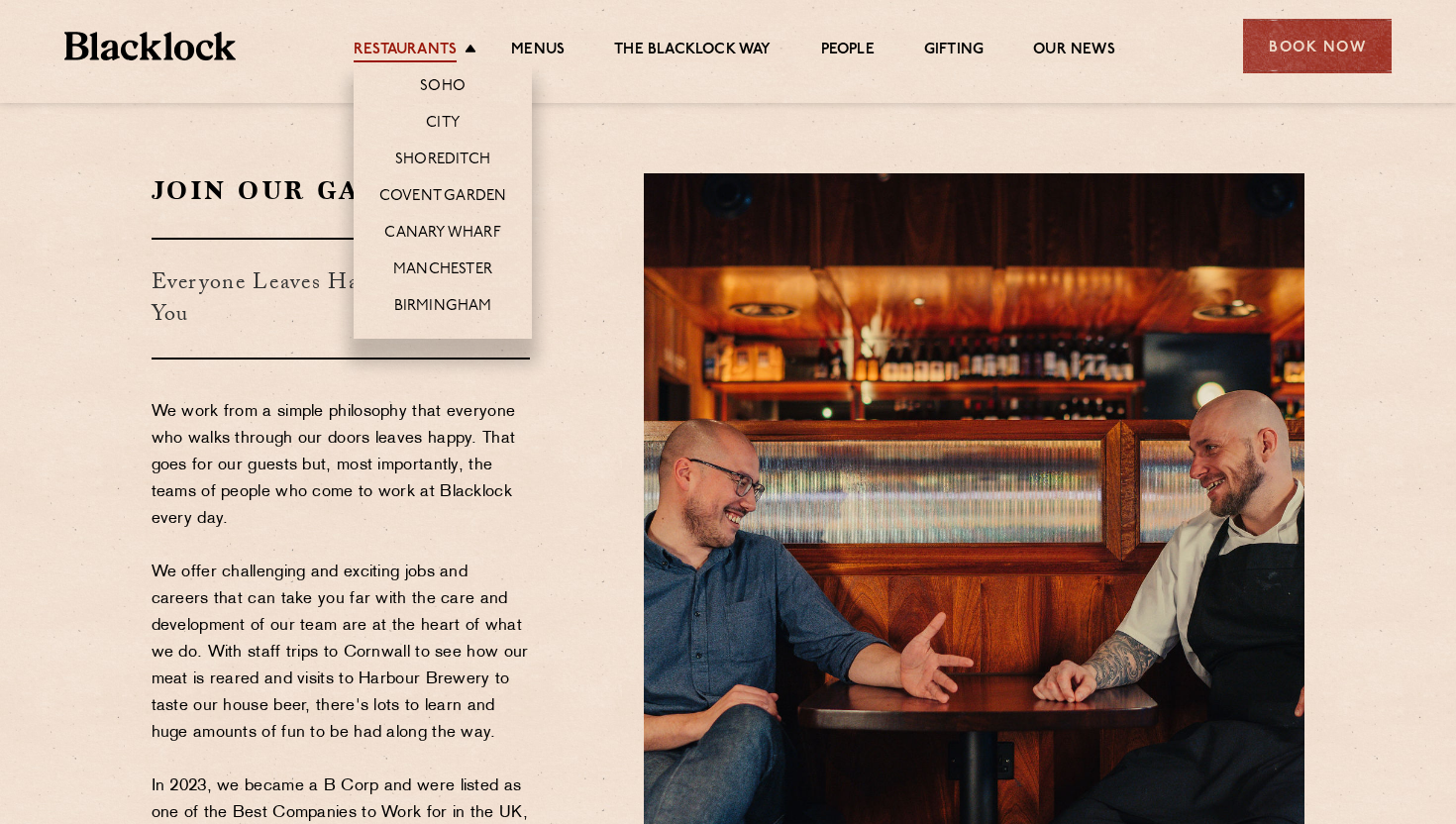 click on "Restaurants" at bounding box center [405, 52] 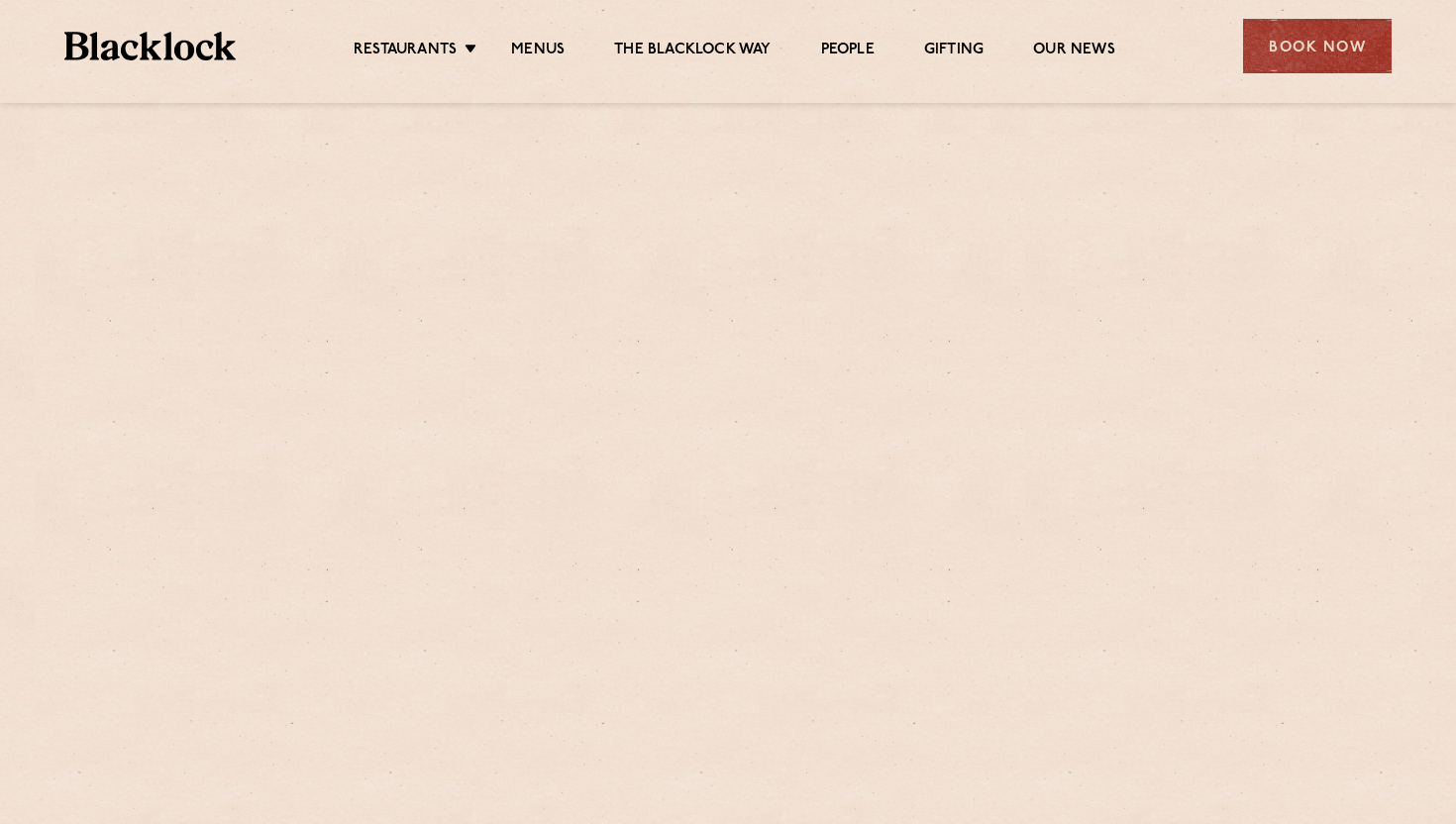 scroll, scrollTop: 0, scrollLeft: 0, axis: both 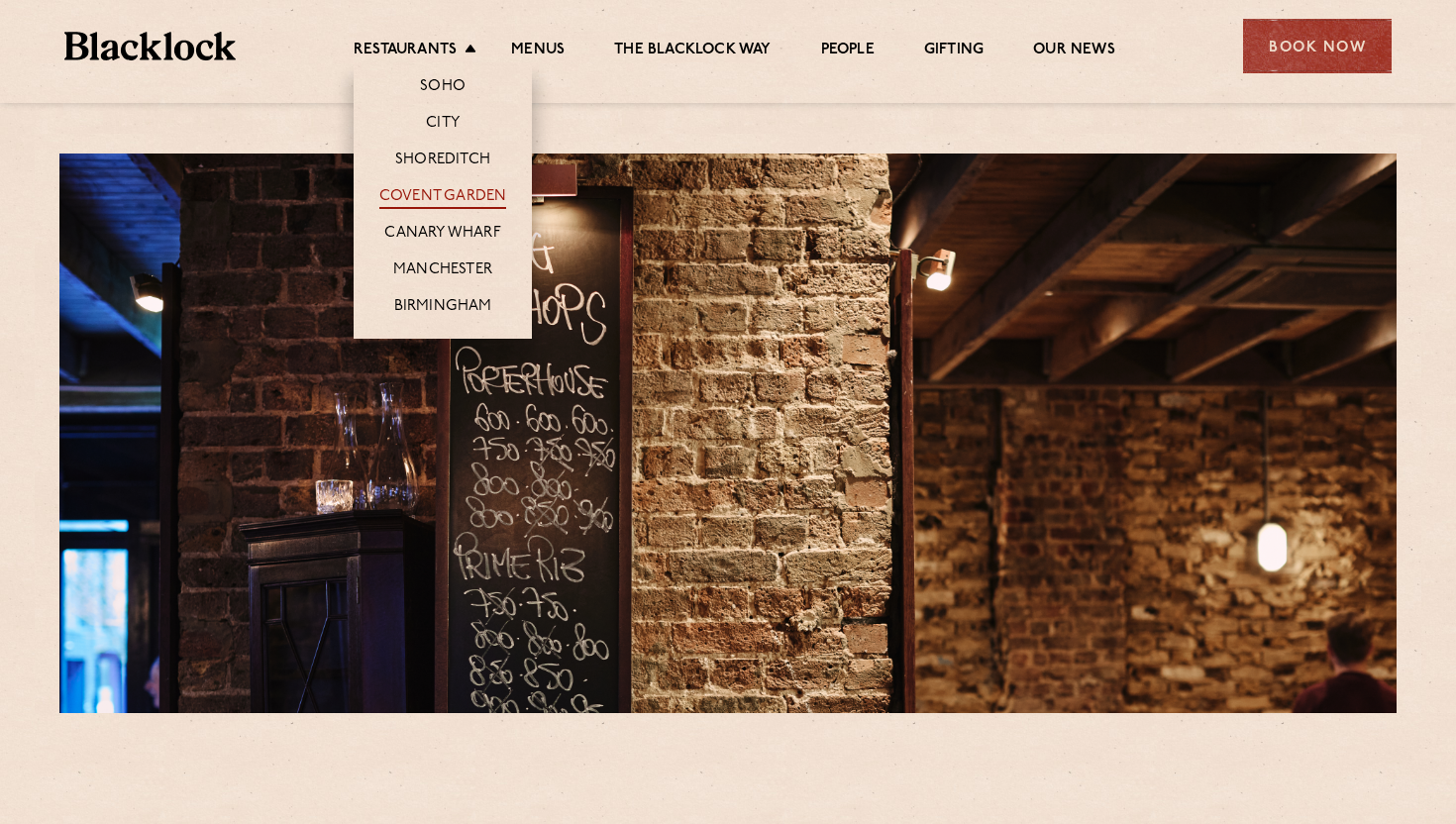 click on "Covent Garden" at bounding box center (443, 198) 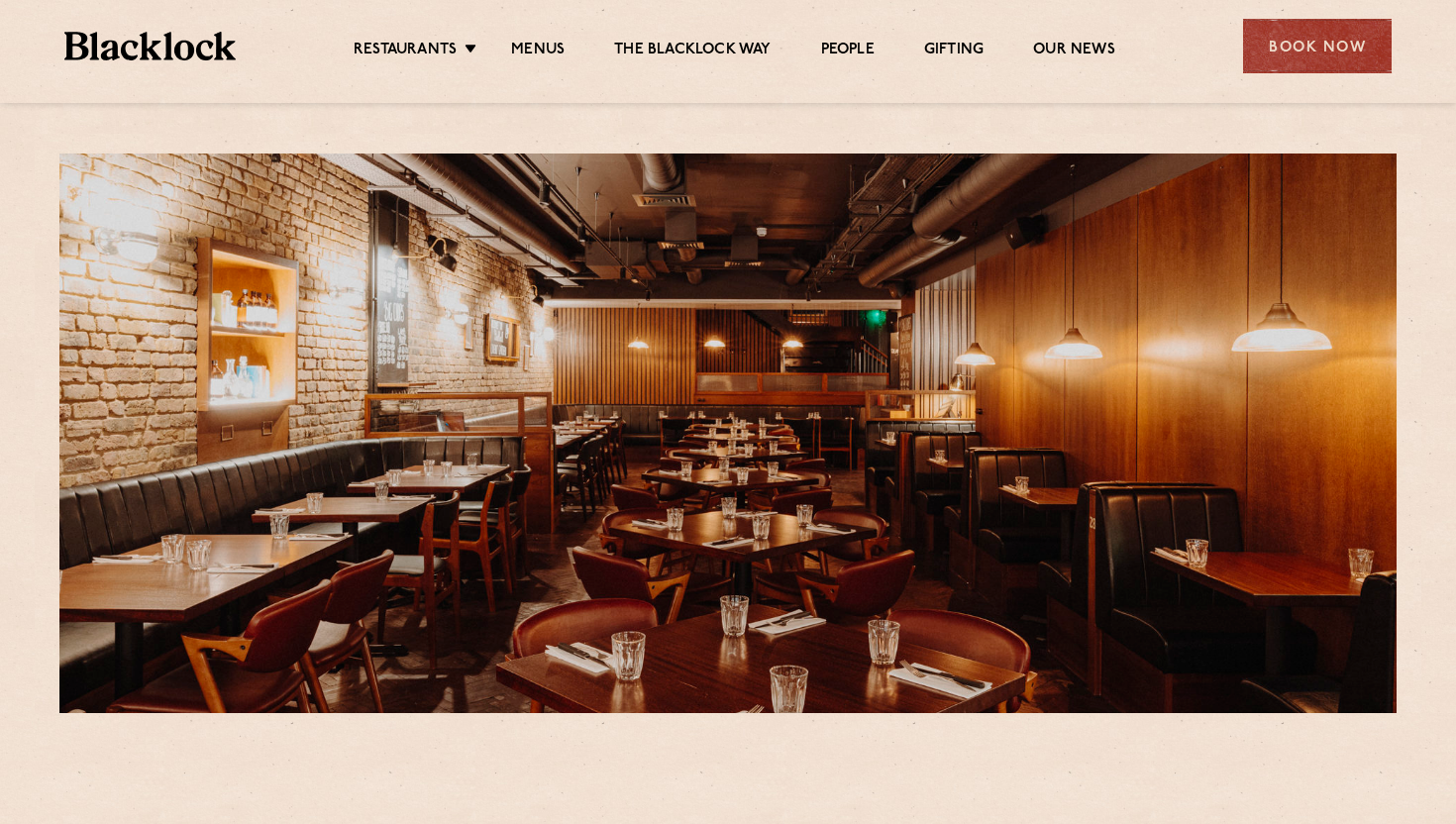 scroll, scrollTop: 0, scrollLeft: 0, axis: both 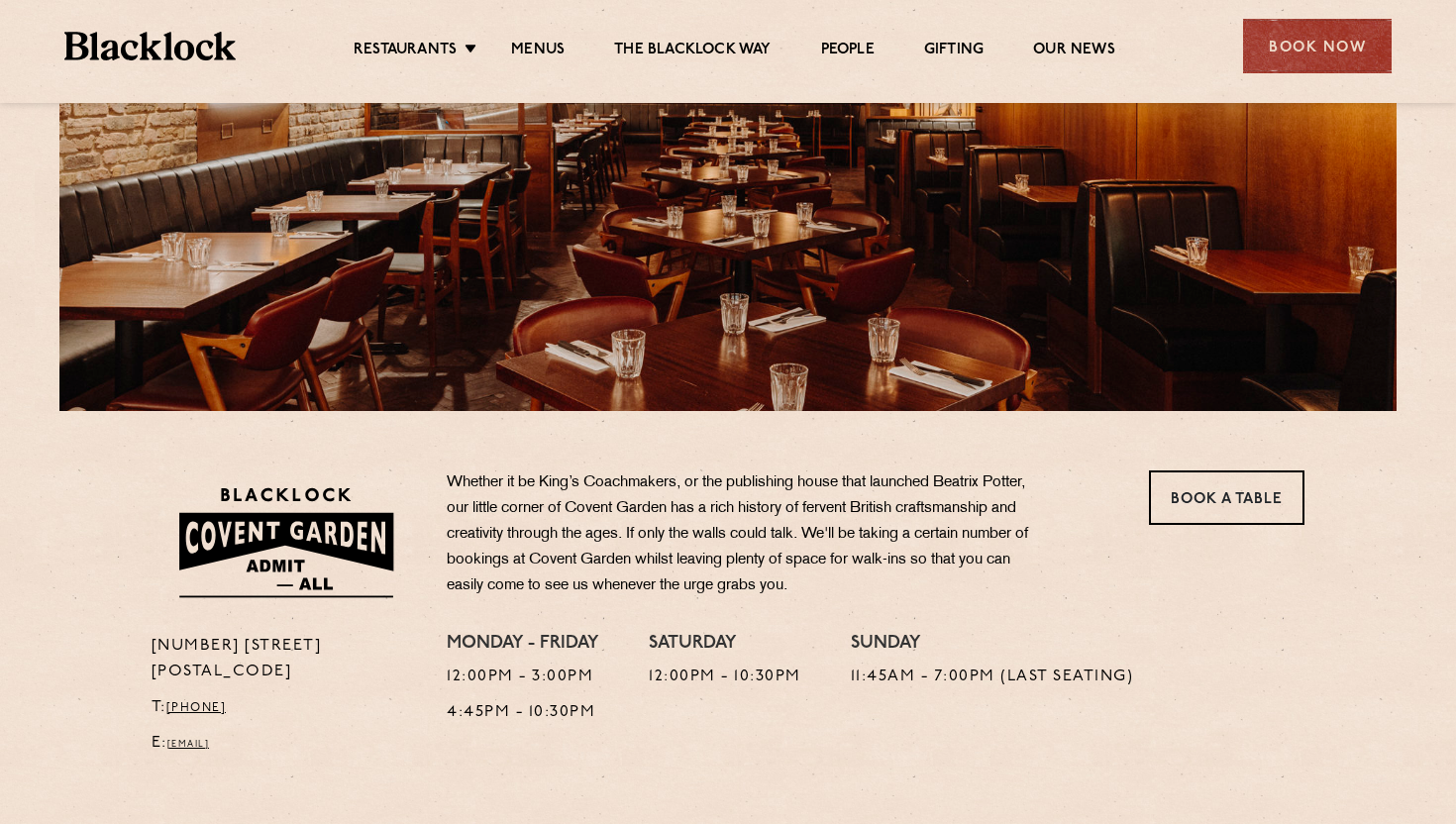 click on "Restaurants Soho City Shoreditch Covent Garden Canary Wharf Manchester Birmingham Menus The Blacklock Way People Gifting Our News Book Now" at bounding box center [728, 44] 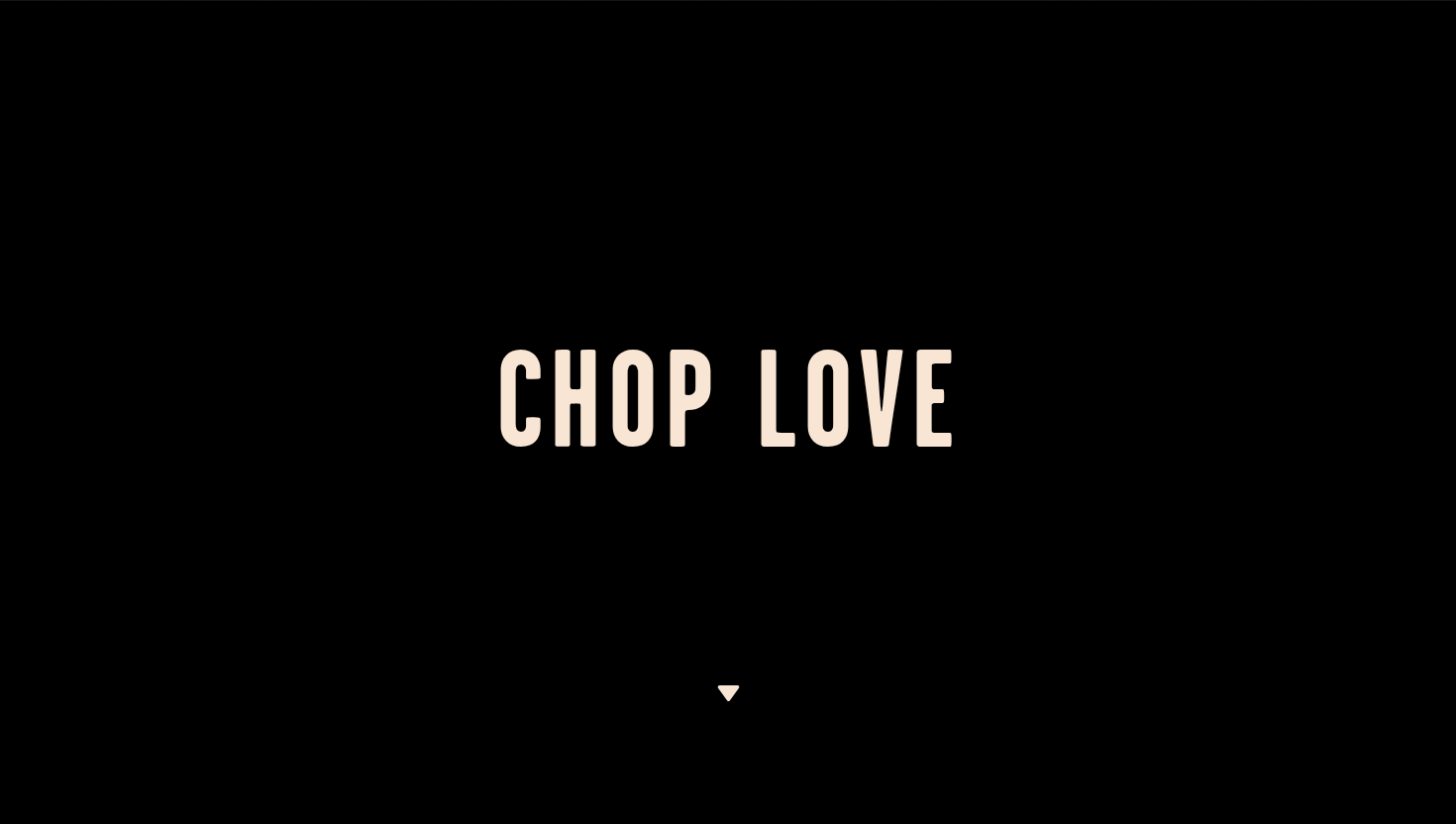 scroll, scrollTop: 0, scrollLeft: 0, axis: both 